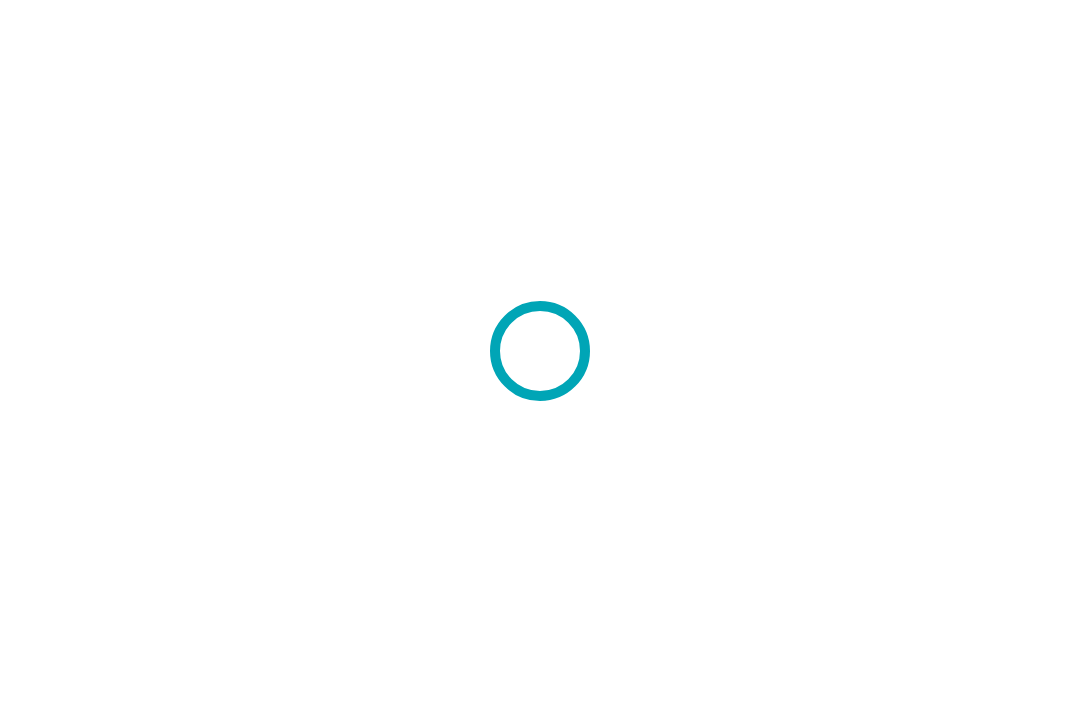 scroll, scrollTop: 0, scrollLeft: 0, axis: both 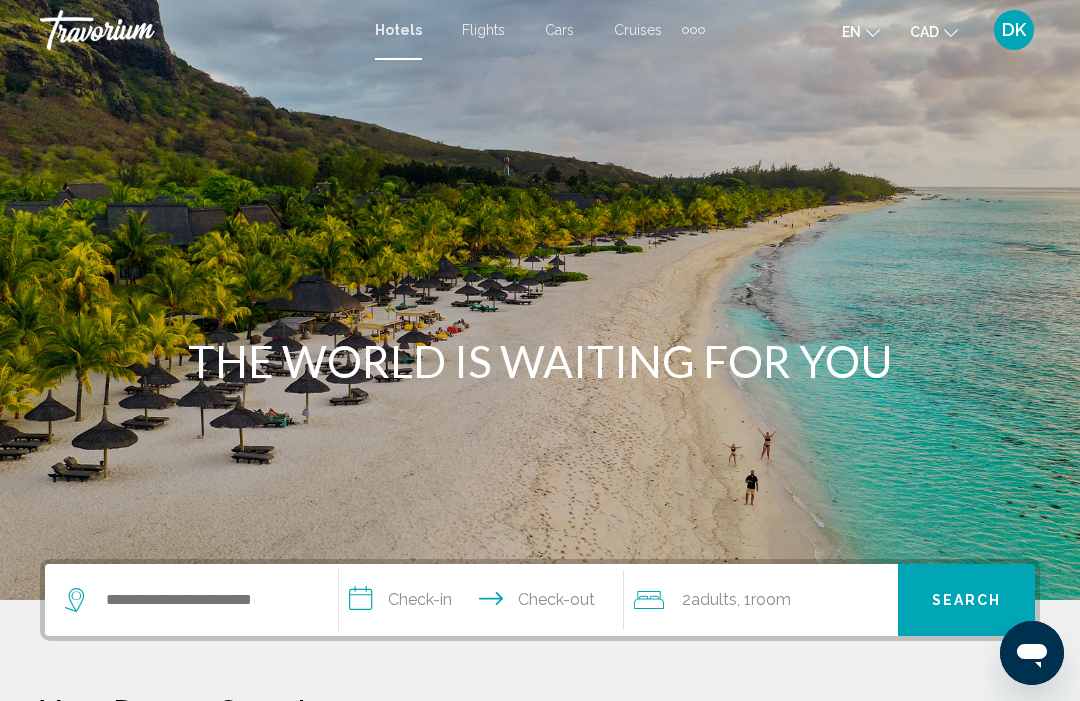 click on "DK" at bounding box center [1014, 30] 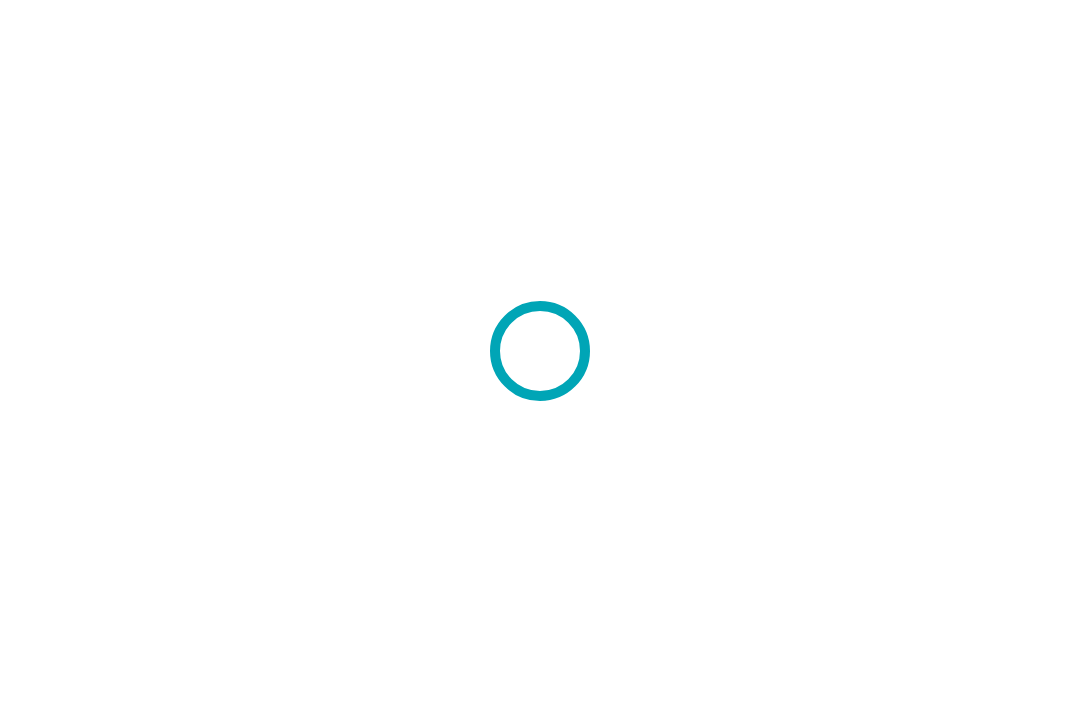 scroll, scrollTop: 0, scrollLeft: 0, axis: both 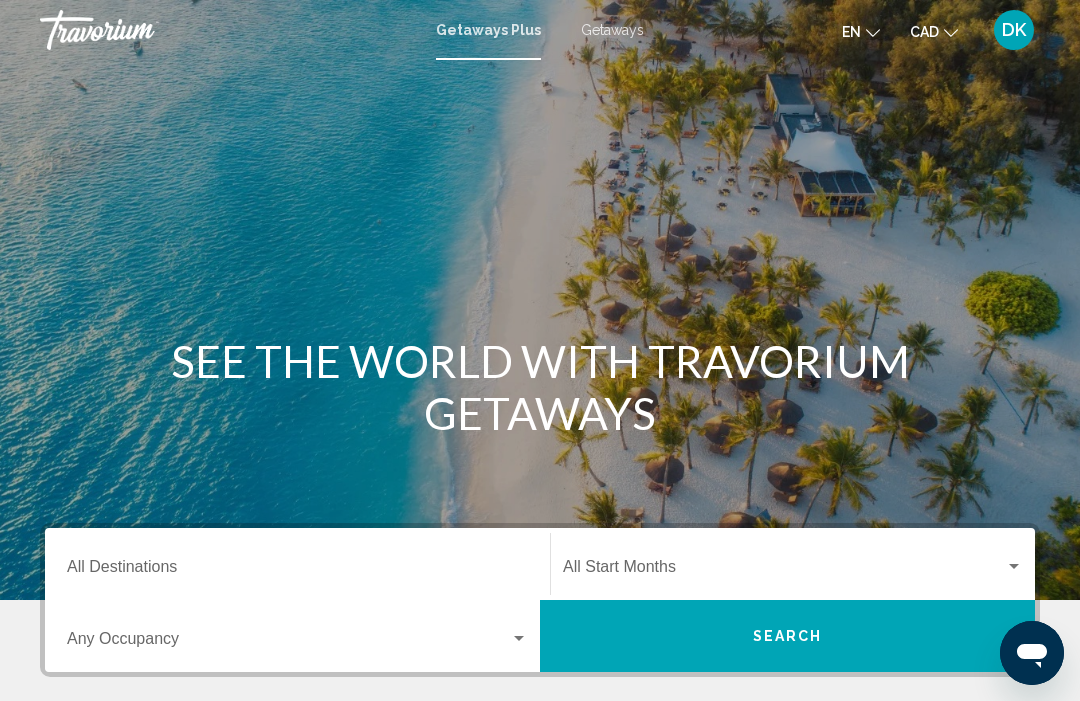 click on "DK" at bounding box center [1014, 30] 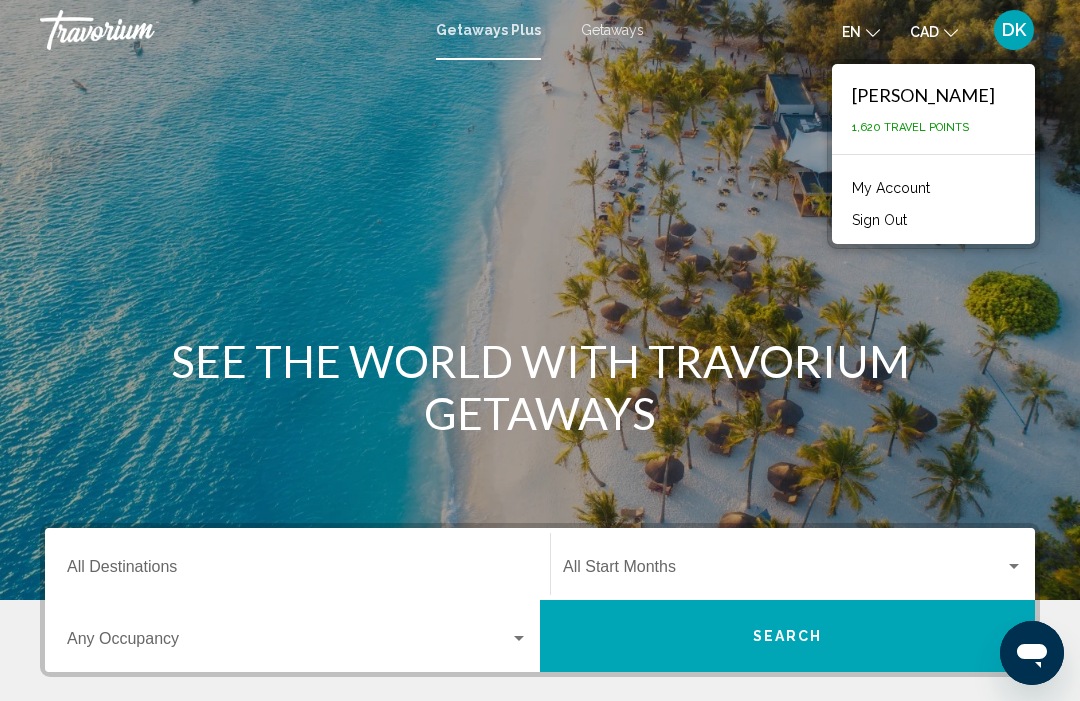 click on "SEE THE WORLD WITH TRAVORIUM GETAWAYS" at bounding box center [540, 387] 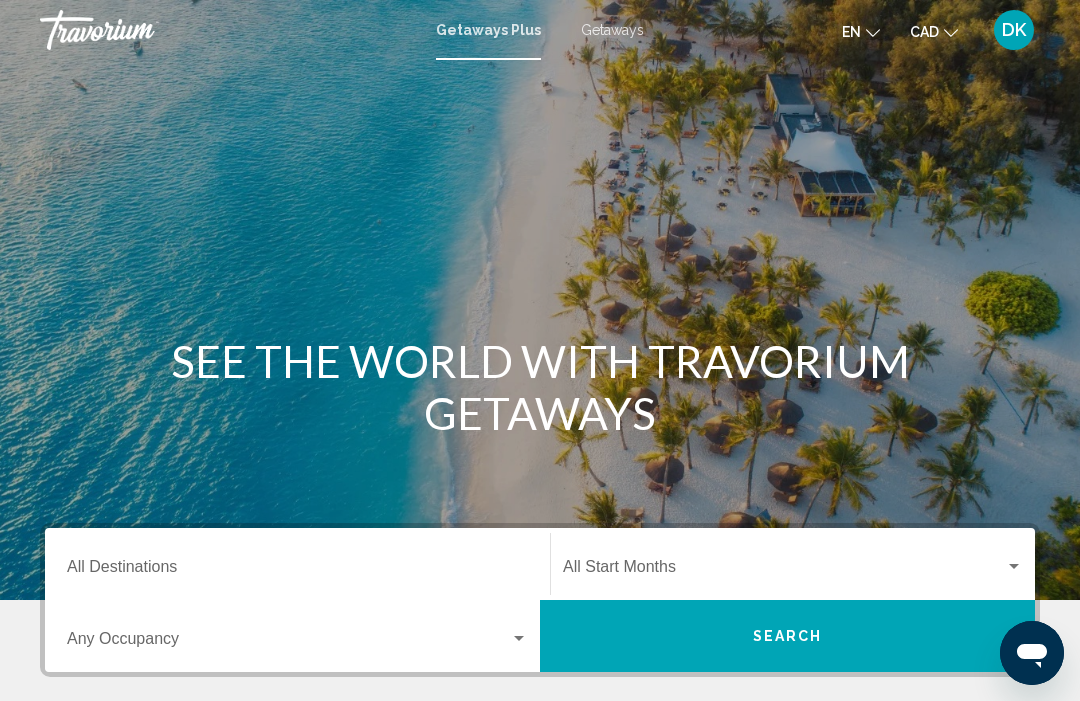 click on "Destination All Destinations" at bounding box center [297, 571] 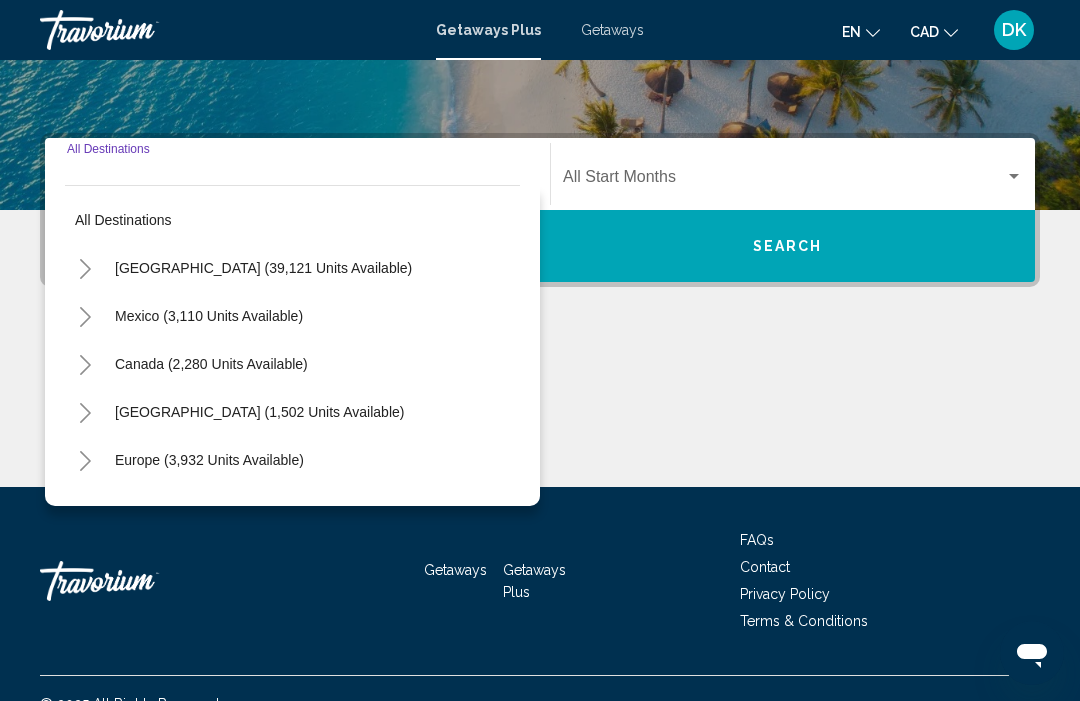 scroll, scrollTop: 421, scrollLeft: 0, axis: vertical 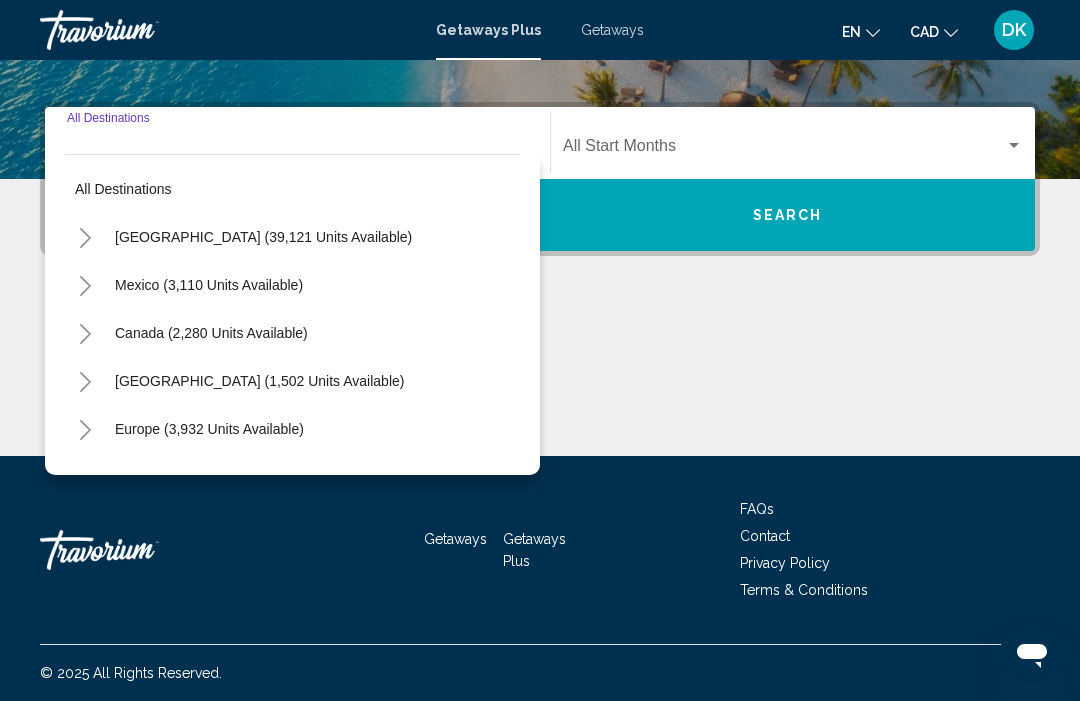 click 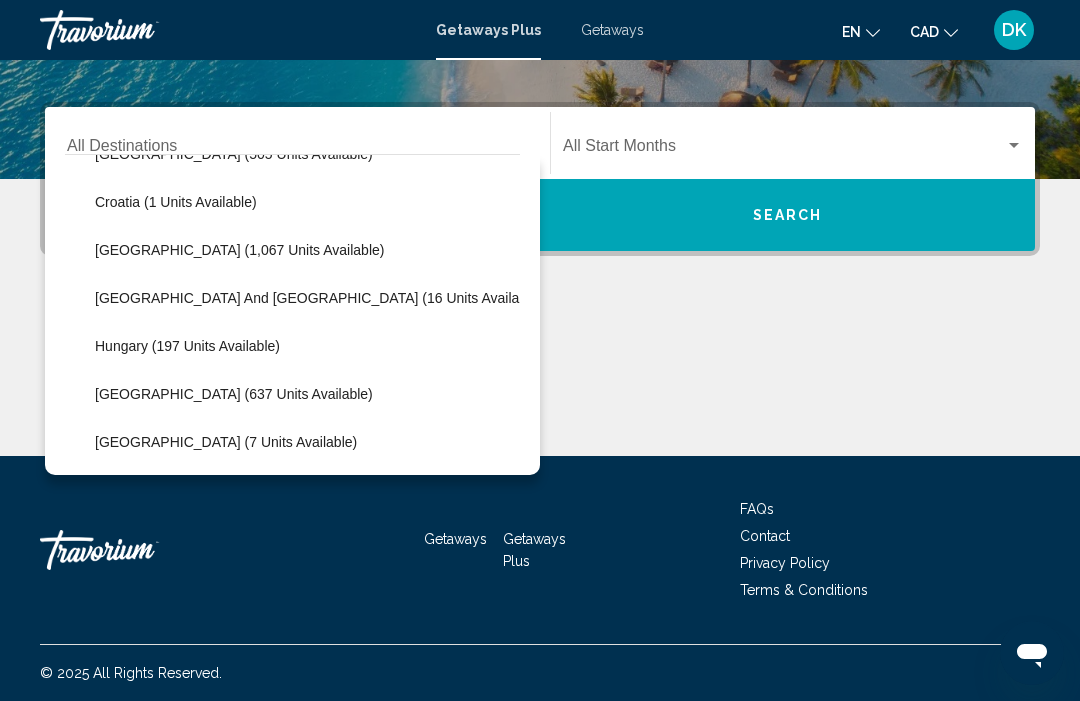scroll, scrollTop: 463, scrollLeft: 0, axis: vertical 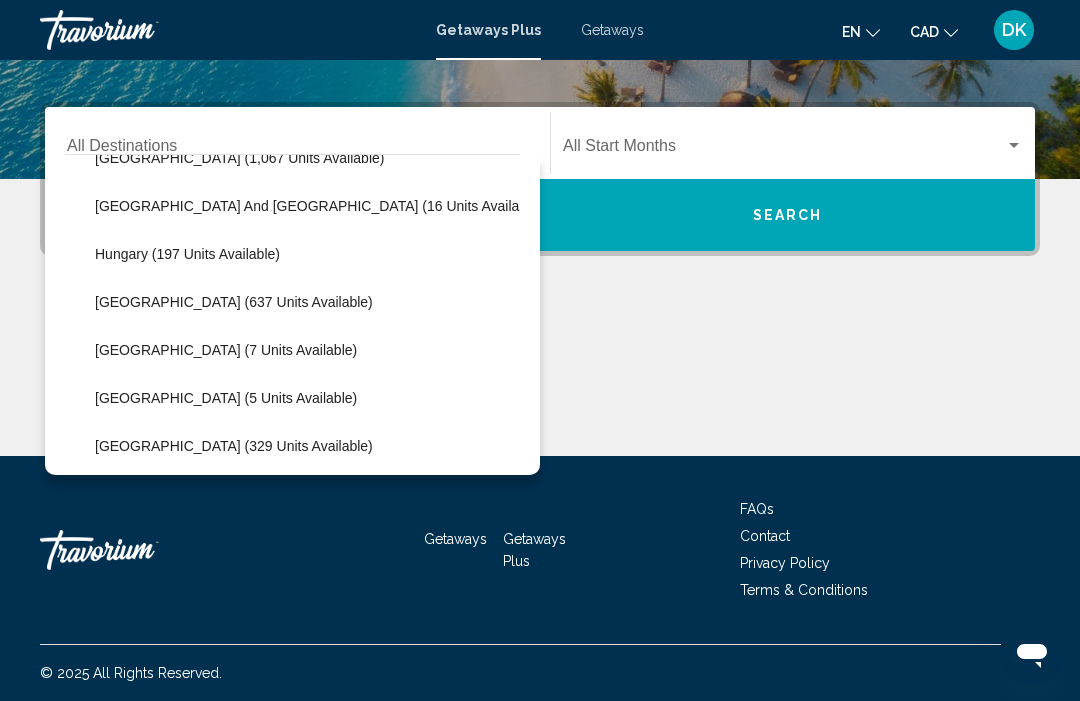 click on "Portugal (7 units available)" 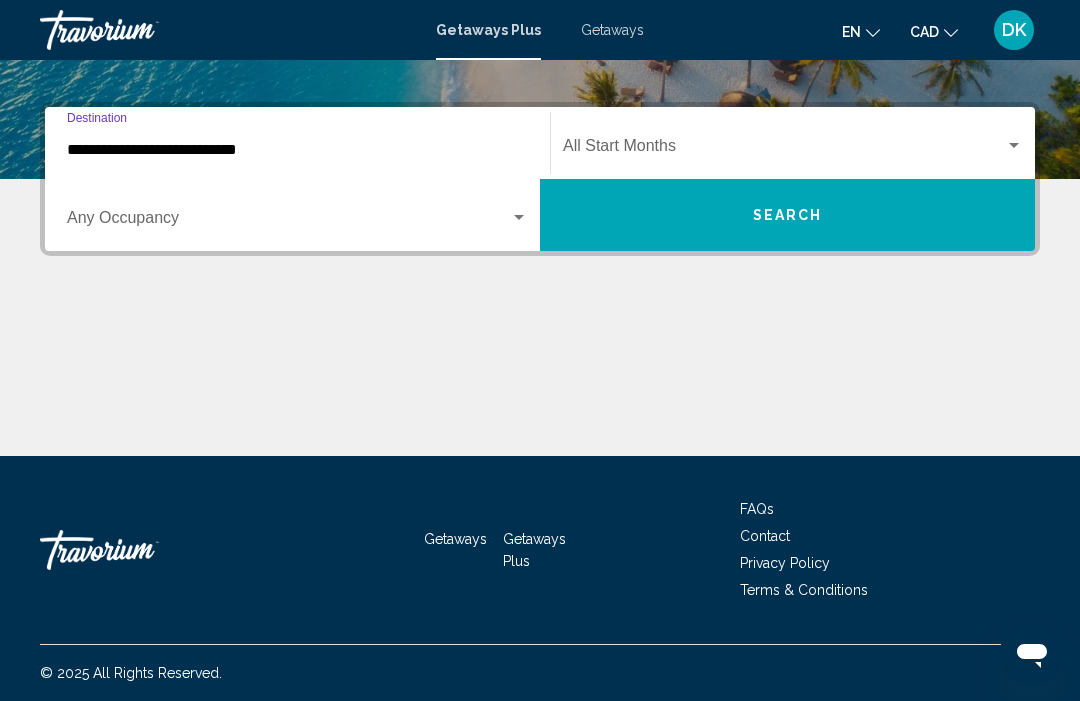 click at bounding box center (1014, 145) 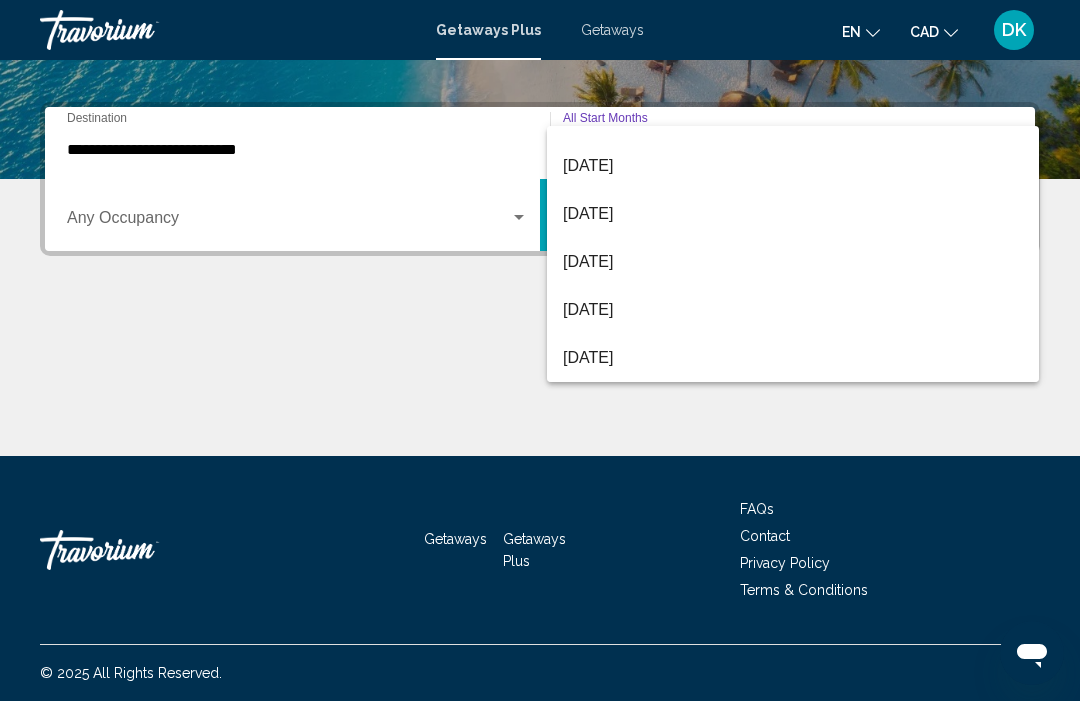 scroll, scrollTop: 416, scrollLeft: 0, axis: vertical 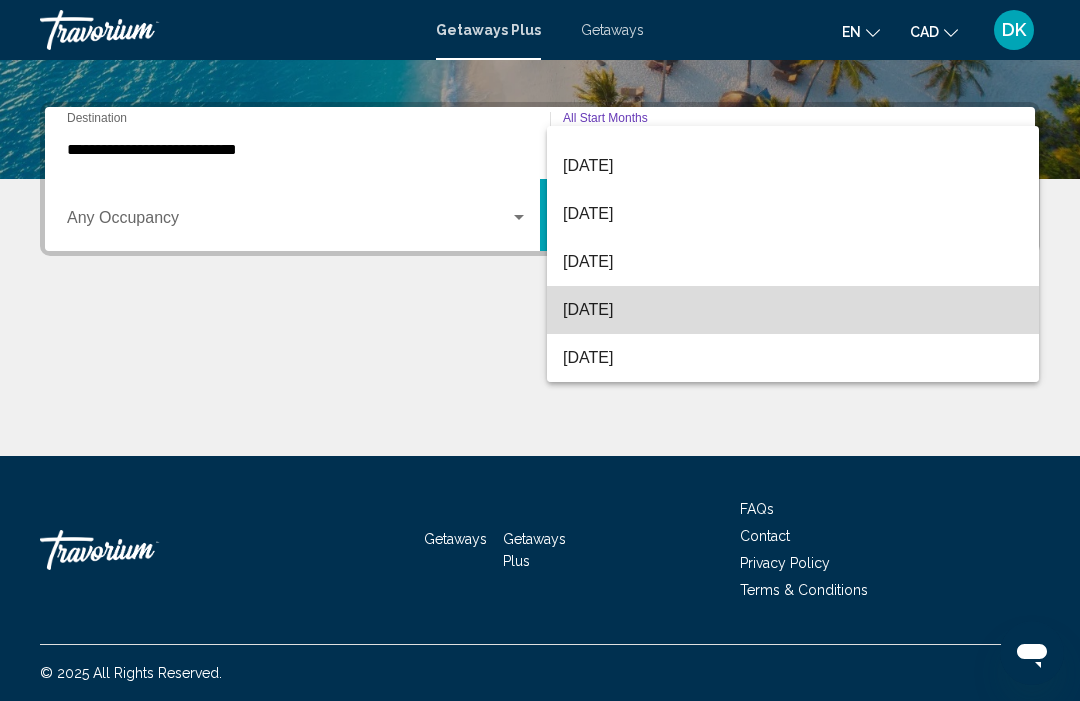 click on "June 2026" at bounding box center (793, 310) 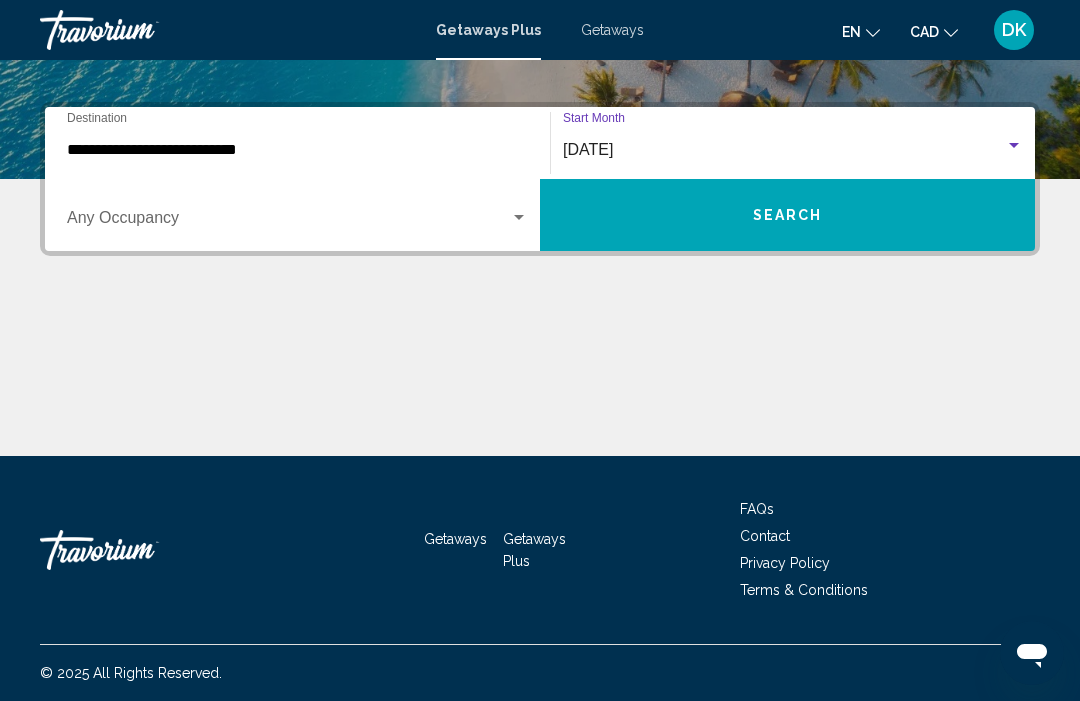 click at bounding box center (288, 222) 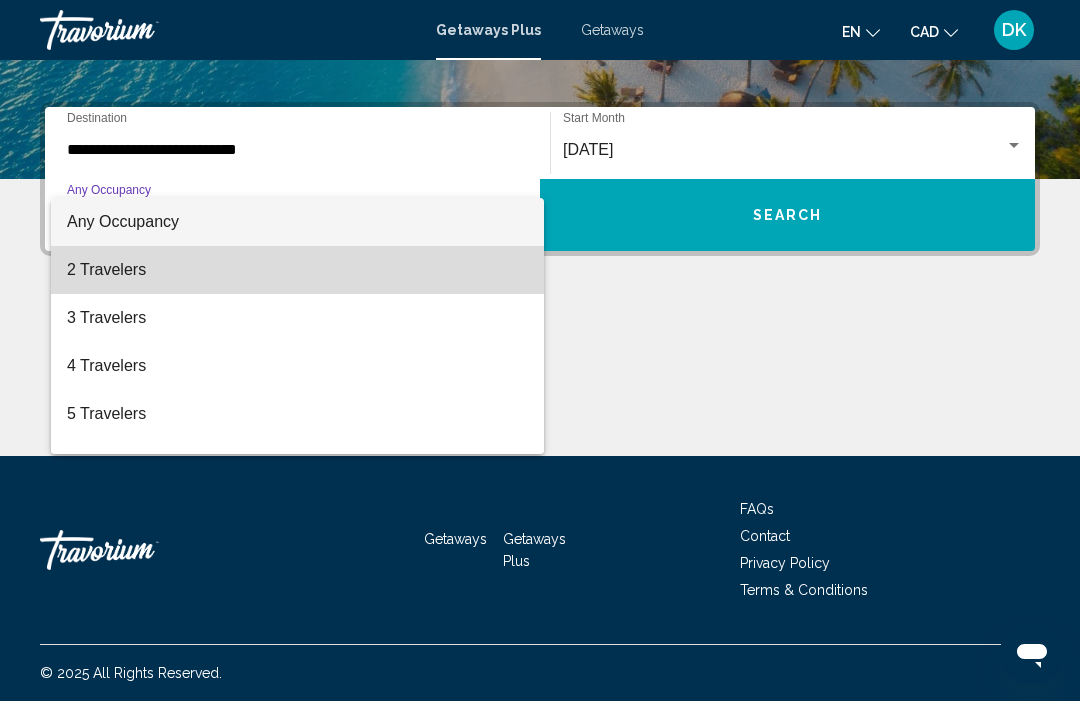 click on "2 Travelers" at bounding box center [297, 270] 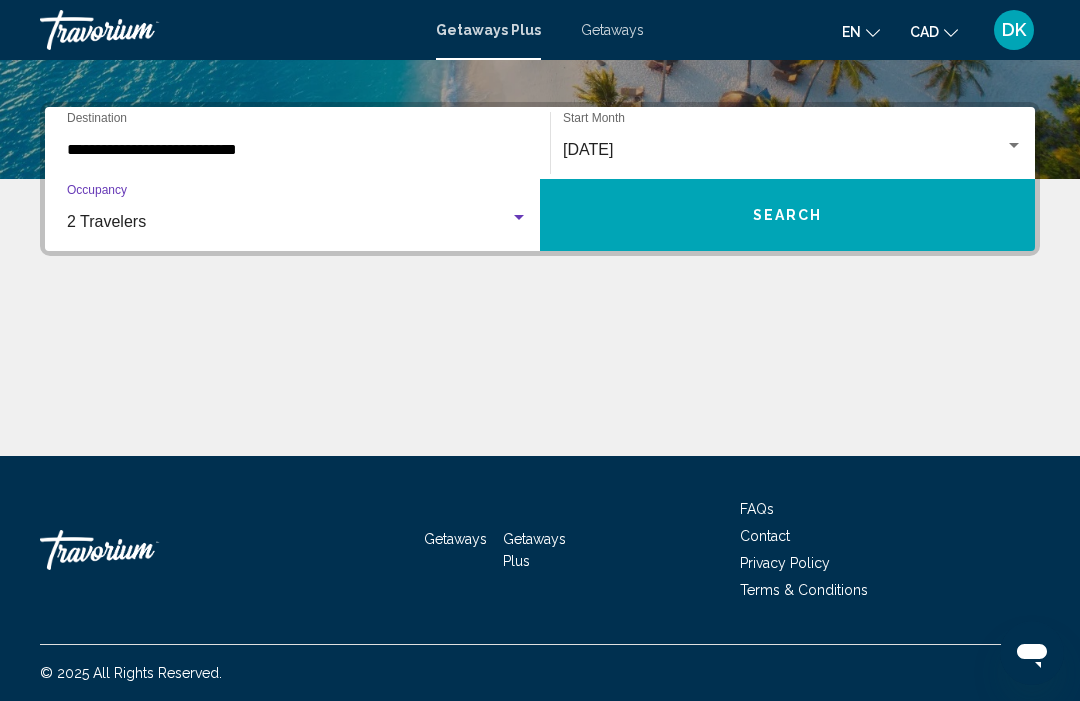 click on "Search" at bounding box center [788, 216] 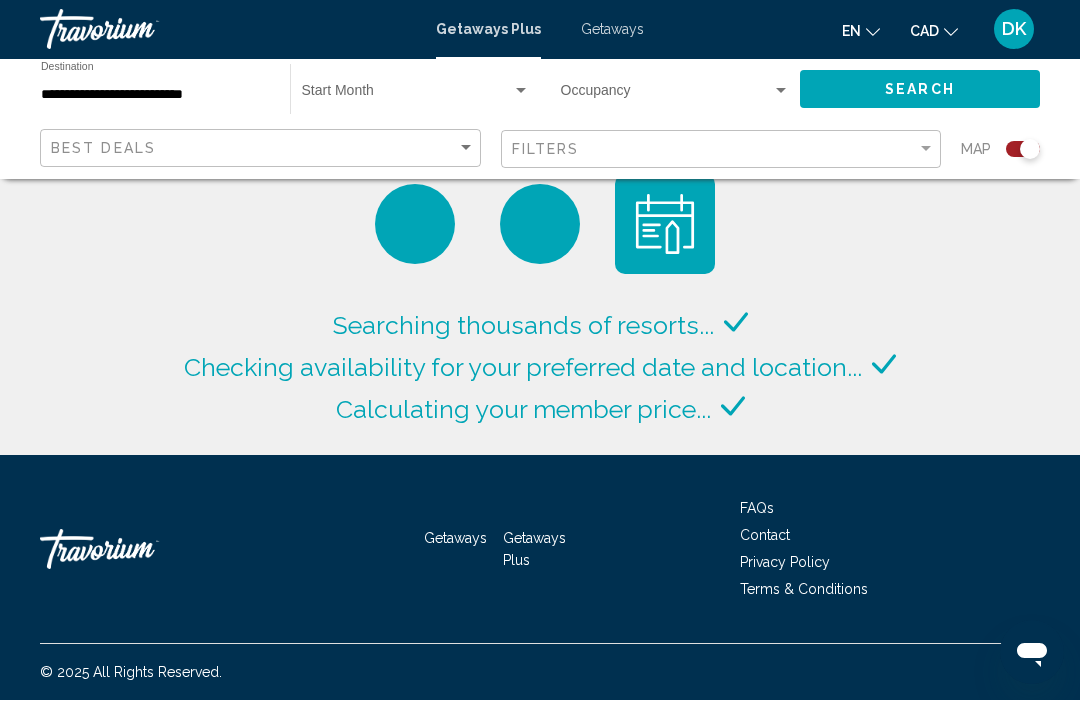scroll, scrollTop: 68, scrollLeft: 0, axis: vertical 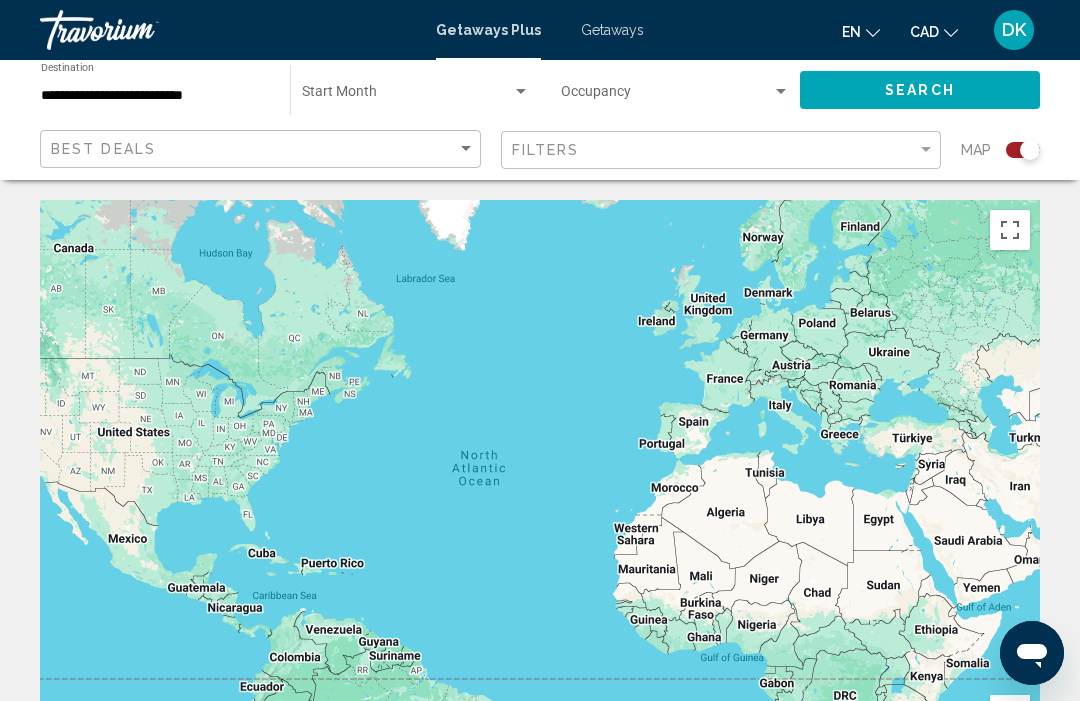 click on "Getaways" at bounding box center (612, 30) 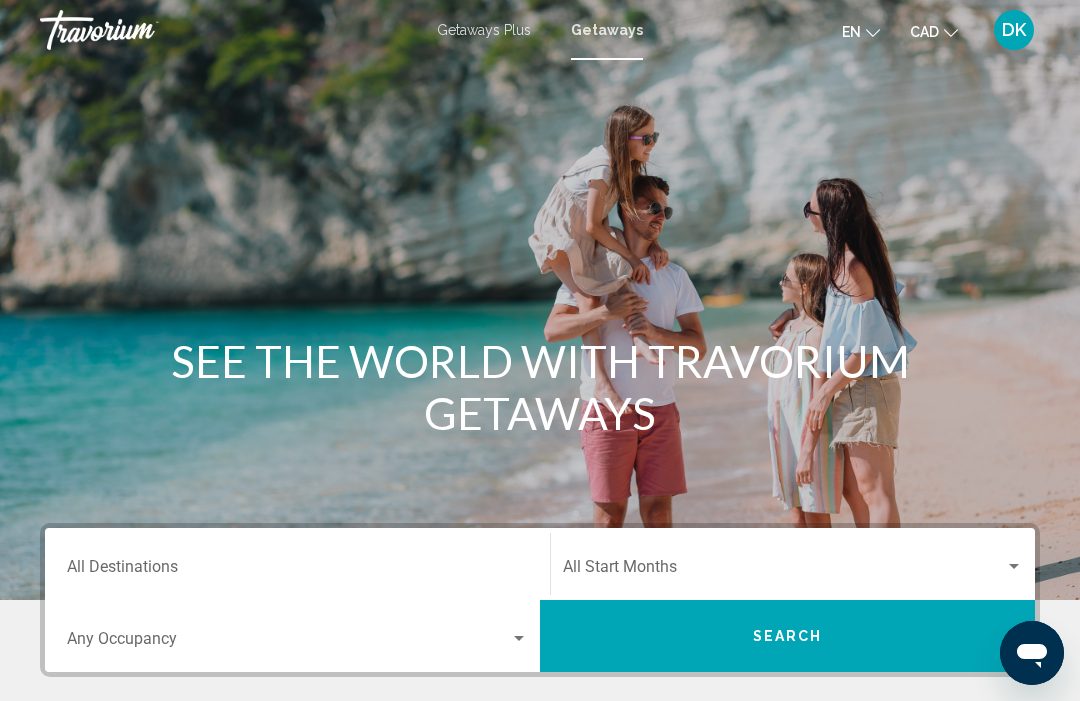 click on "Destination All Destinations" at bounding box center (297, 571) 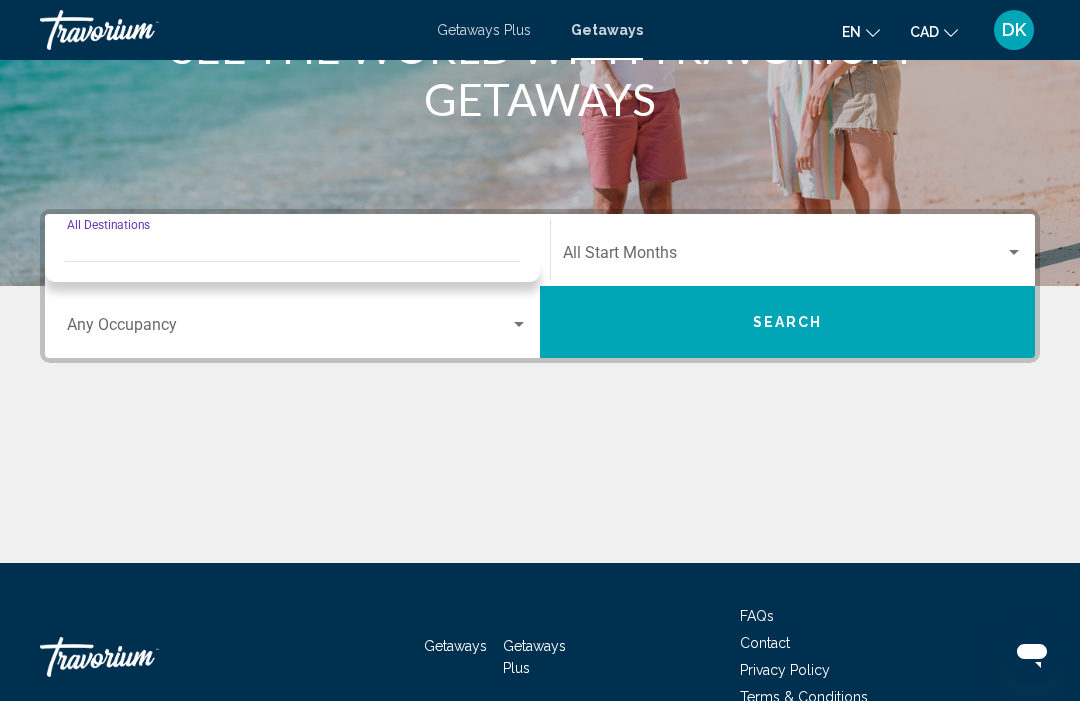 scroll, scrollTop: 421, scrollLeft: 0, axis: vertical 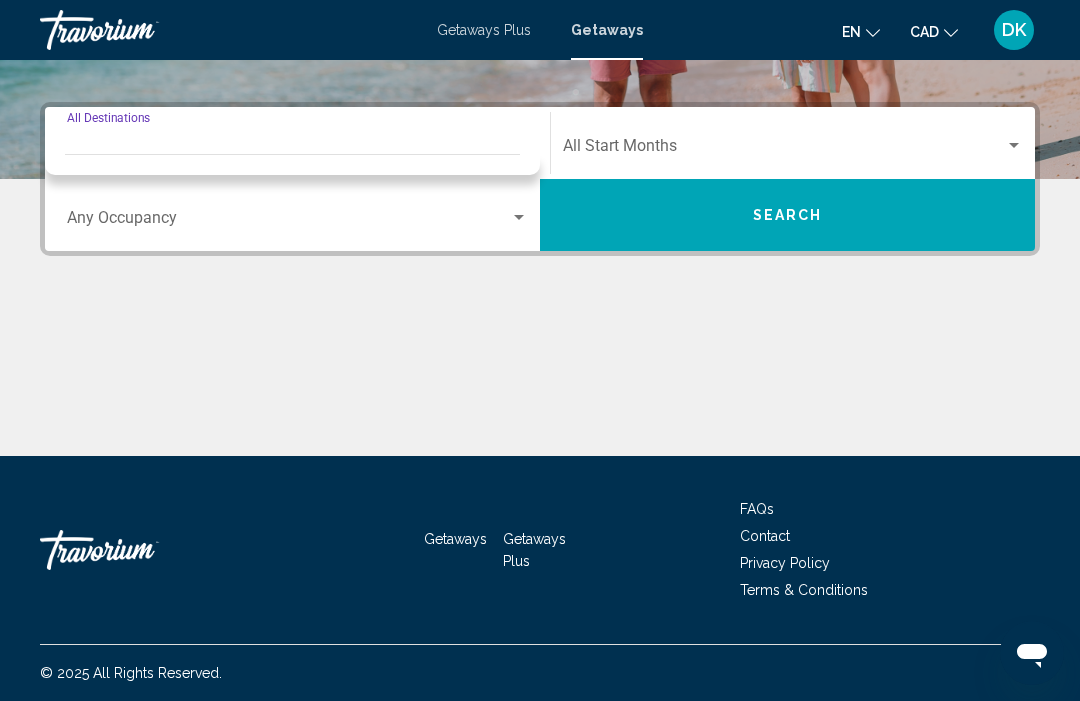 click on "Destination All Destinations" at bounding box center [297, 150] 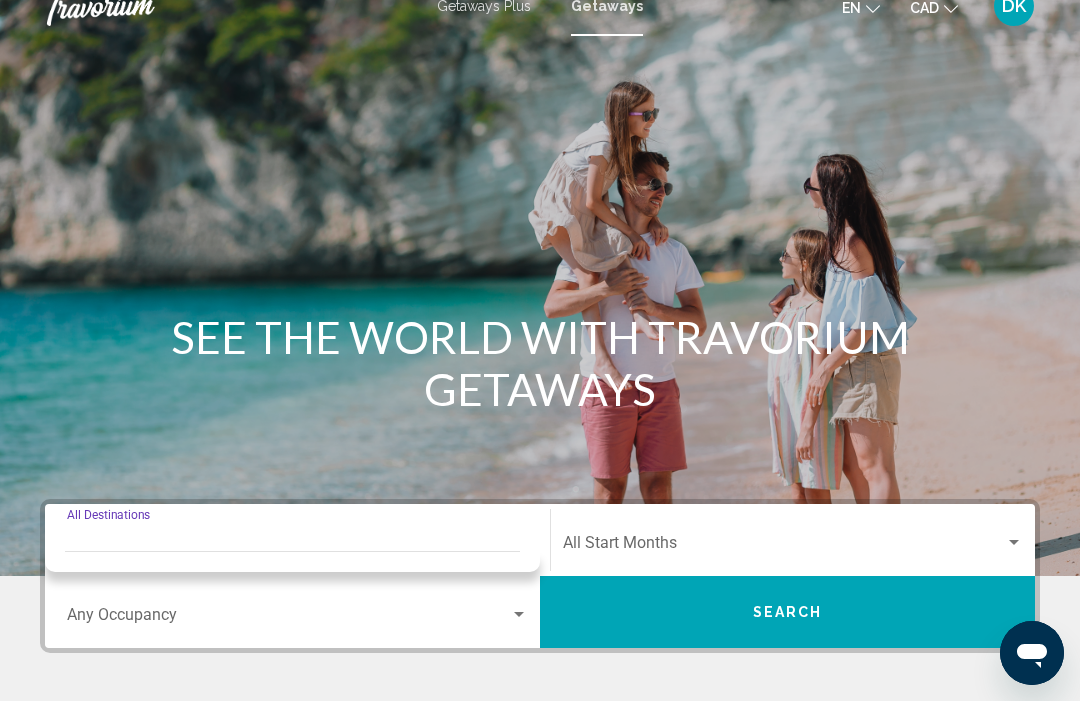 scroll, scrollTop: 0, scrollLeft: 0, axis: both 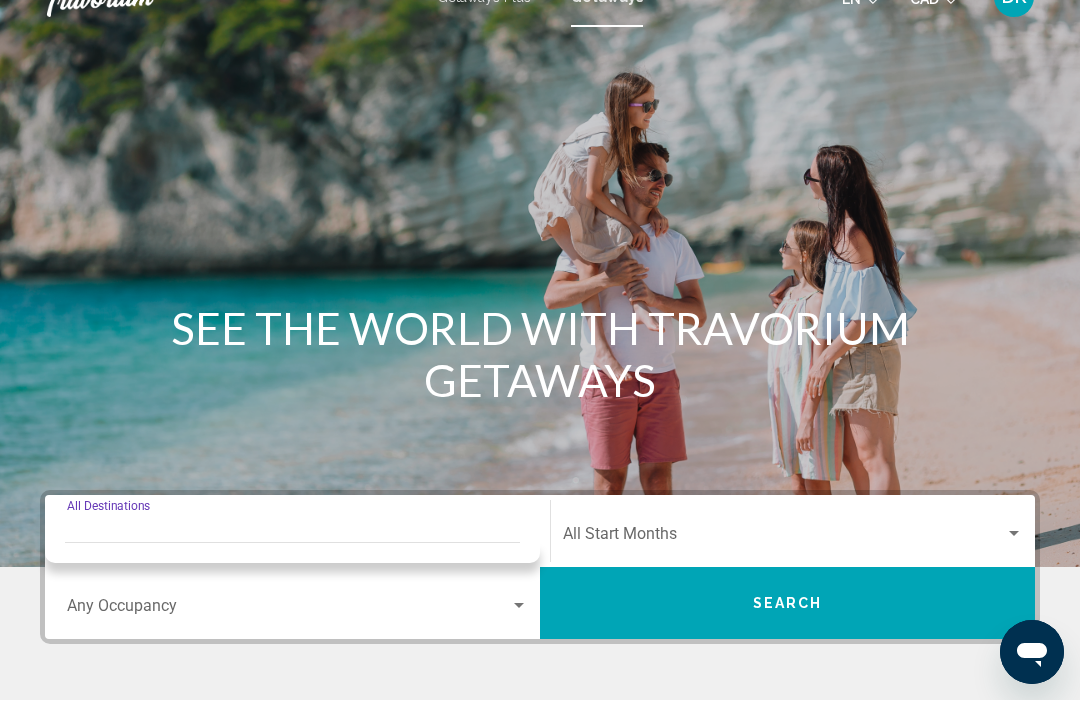 click on "Destination All Destinations" at bounding box center [297, 539] 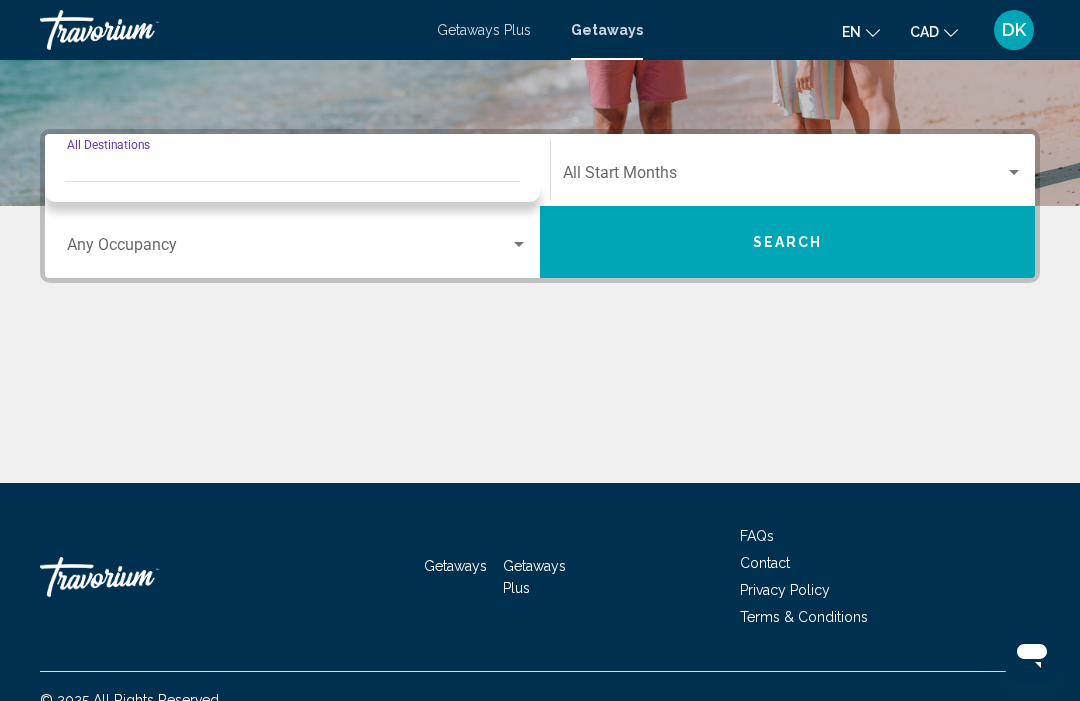 scroll, scrollTop: 421, scrollLeft: 0, axis: vertical 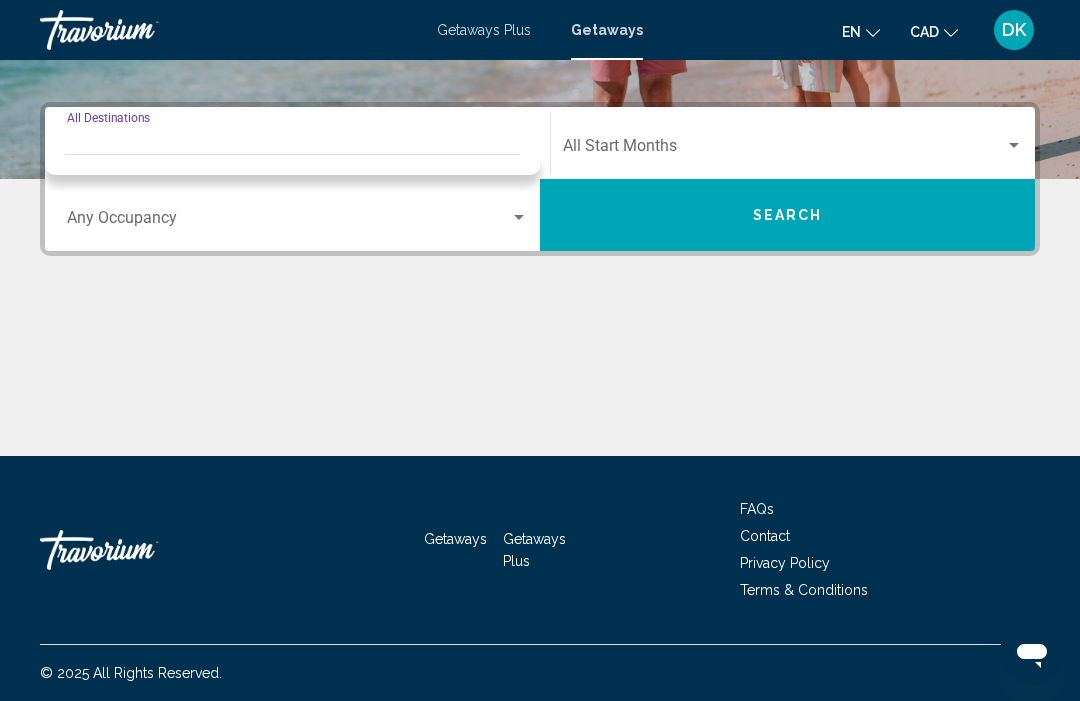 click at bounding box center [519, 218] 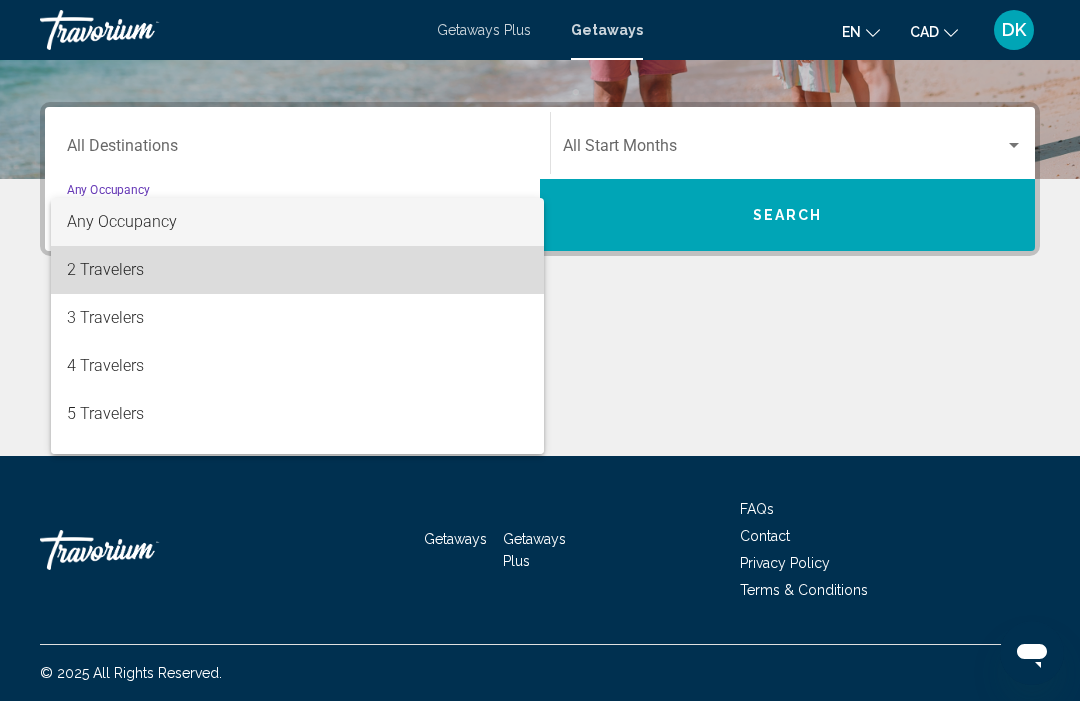 click on "2 Travelers" at bounding box center [297, 270] 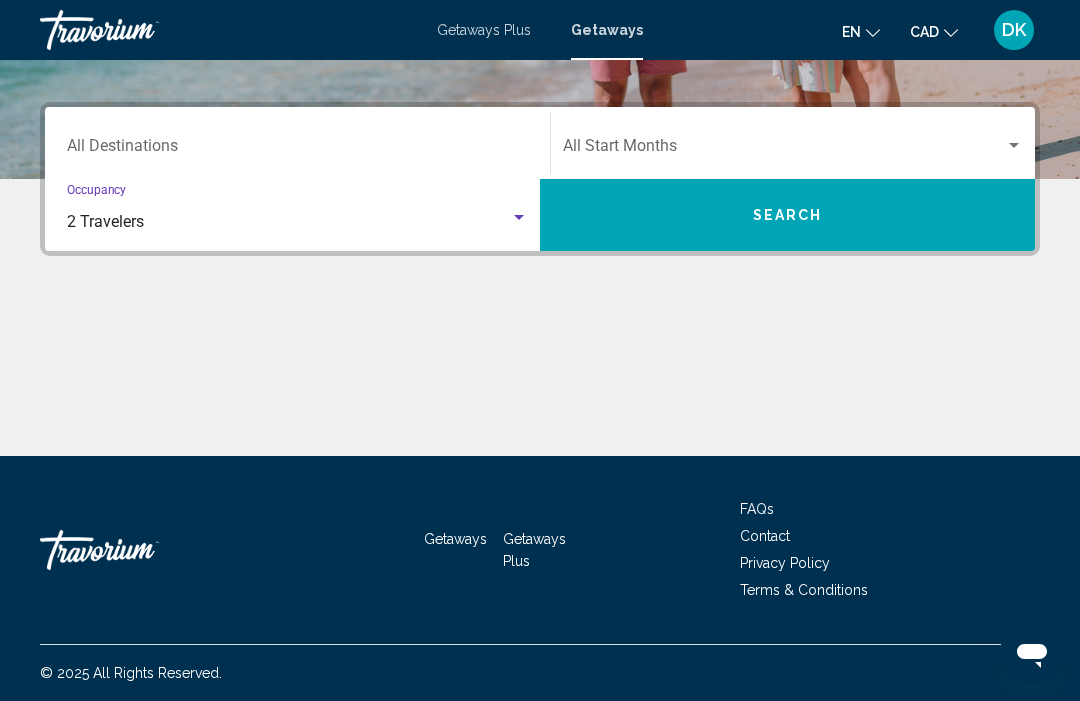 click on "Destination All Destinations" at bounding box center (297, 150) 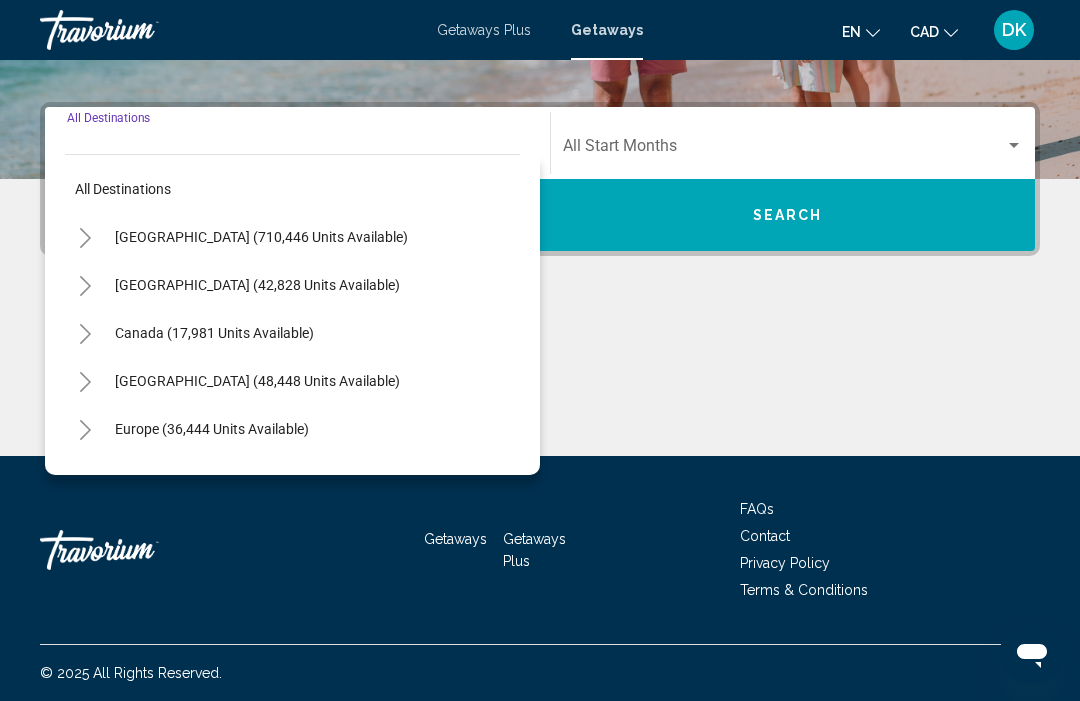 click 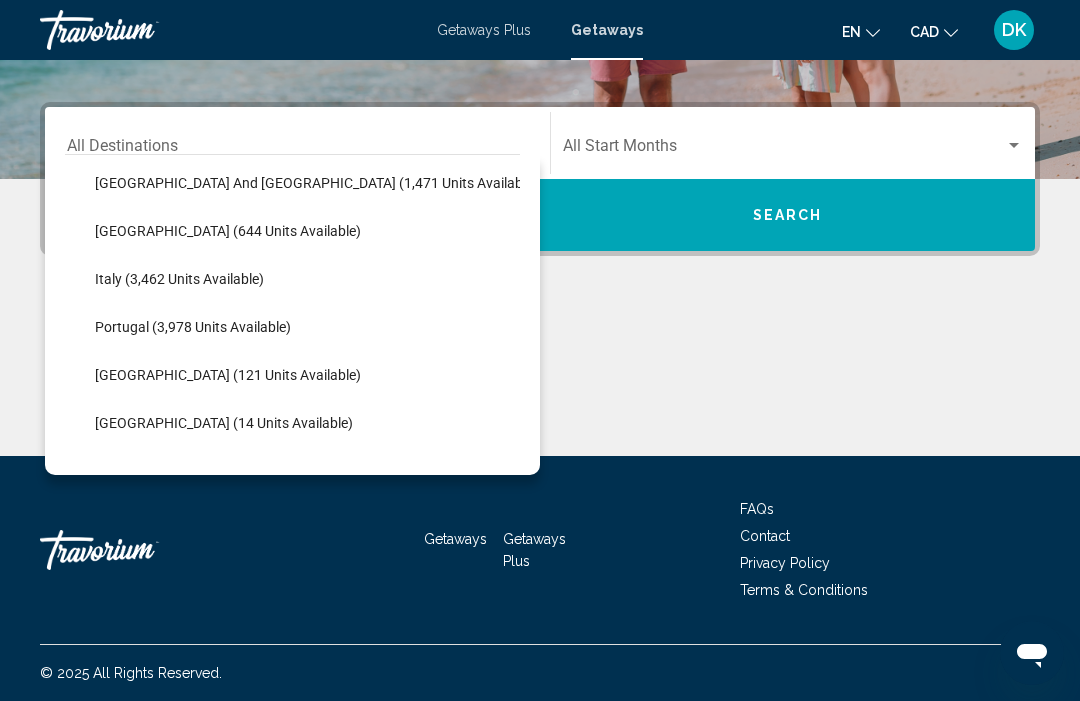 scroll, scrollTop: 693, scrollLeft: 0, axis: vertical 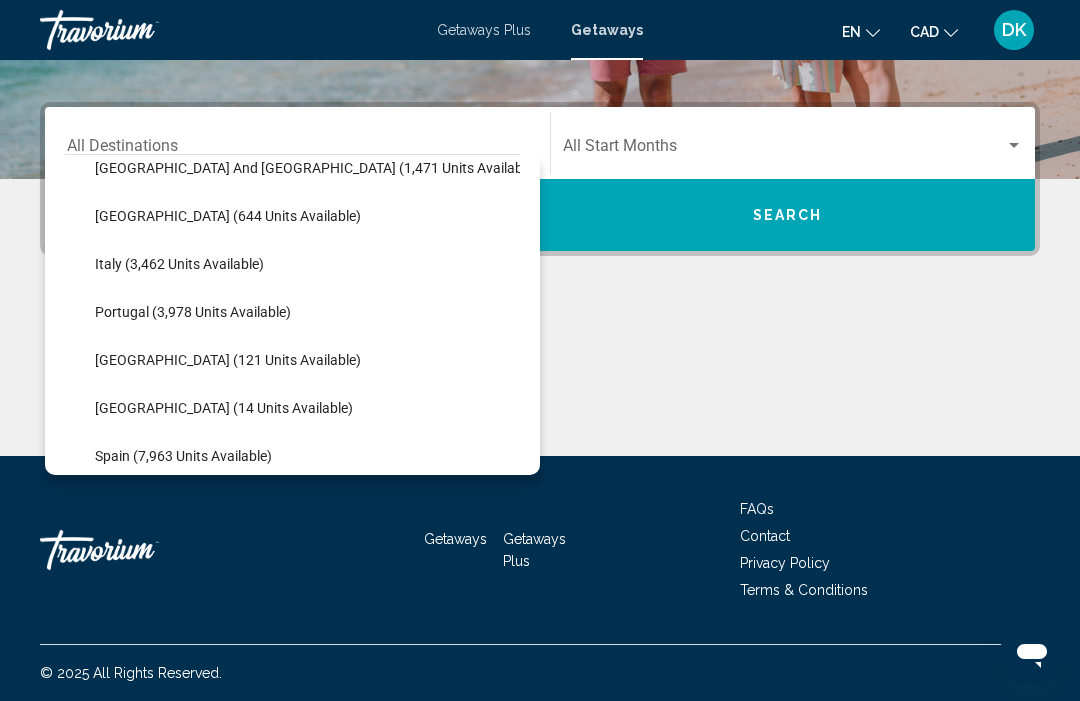 click on "Portugal (3,978 units available)" 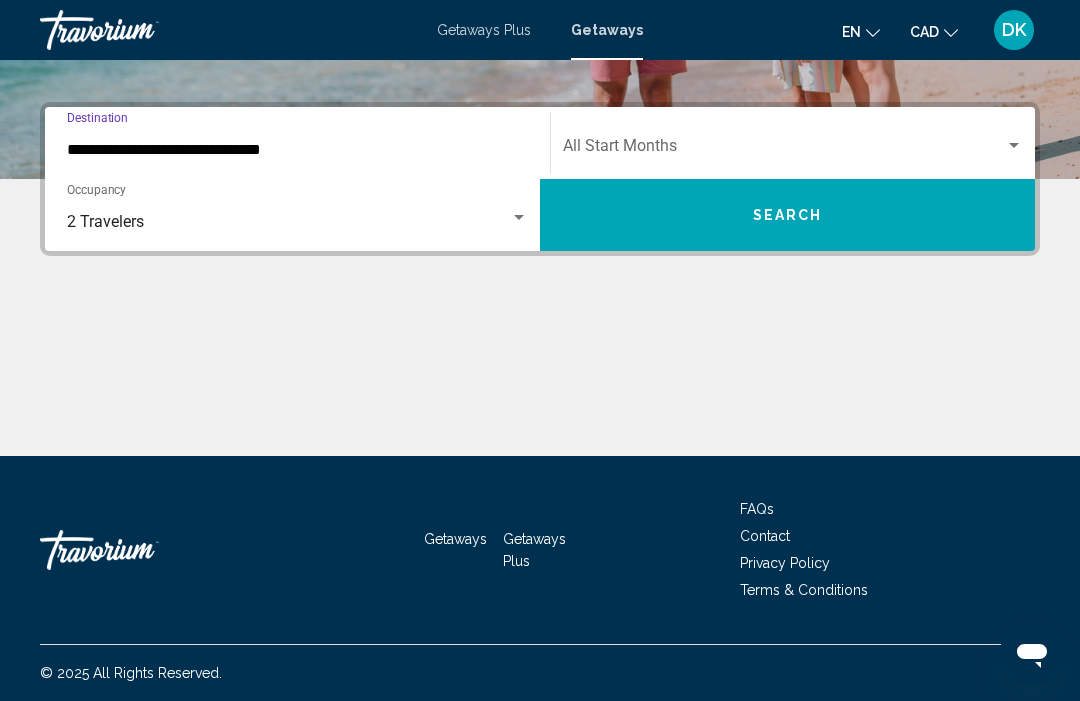click at bounding box center [1014, 145] 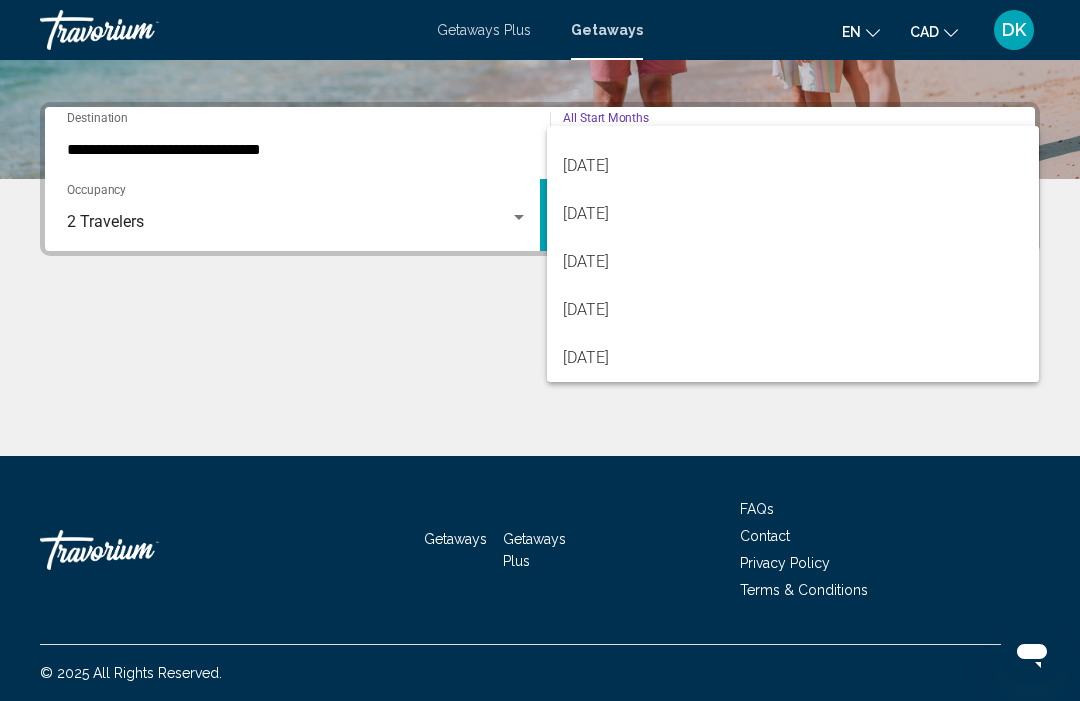 scroll, scrollTop: 416, scrollLeft: 0, axis: vertical 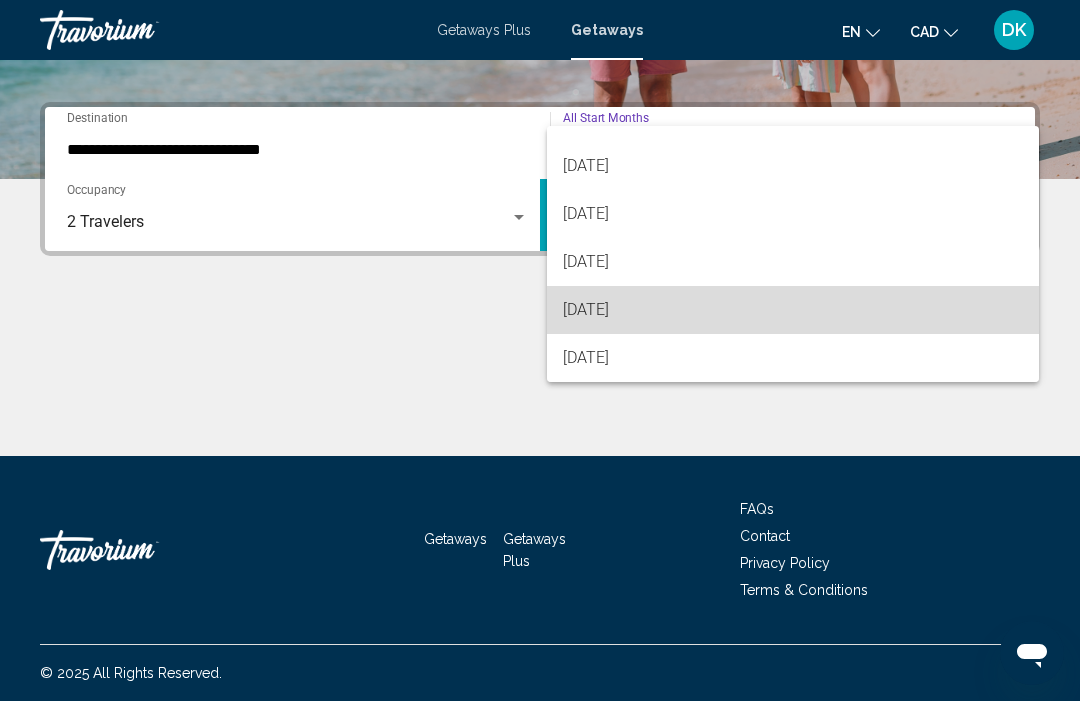 click on "June 2026" at bounding box center [793, 310] 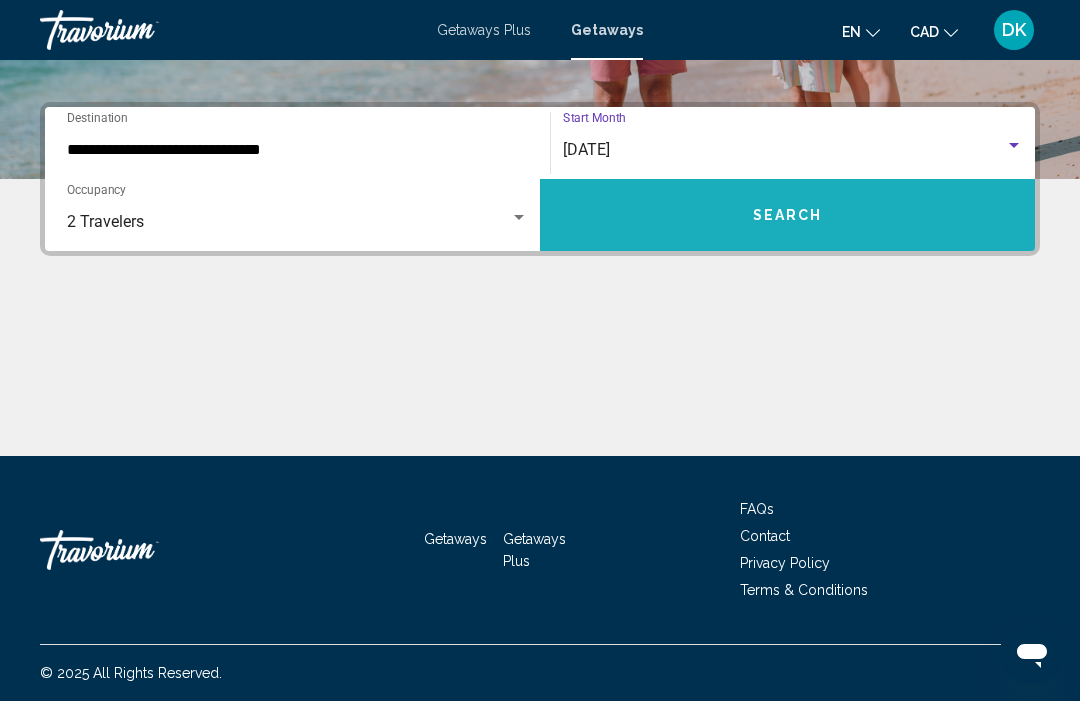 click on "Search" at bounding box center [788, 216] 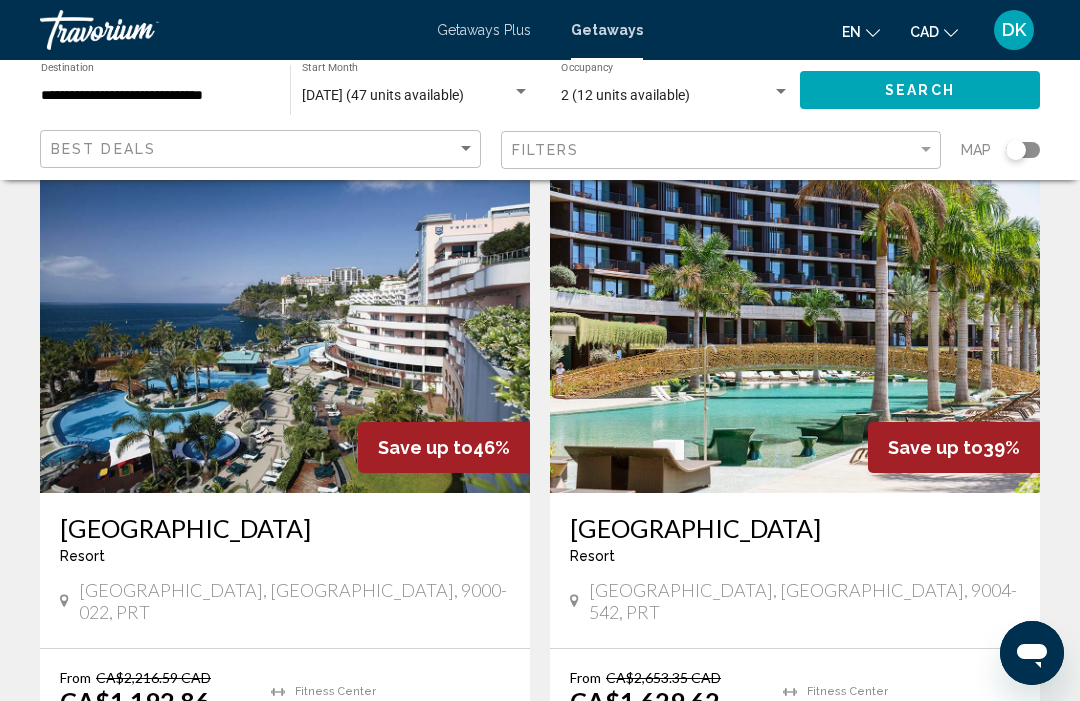 scroll, scrollTop: 740, scrollLeft: 0, axis: vertical 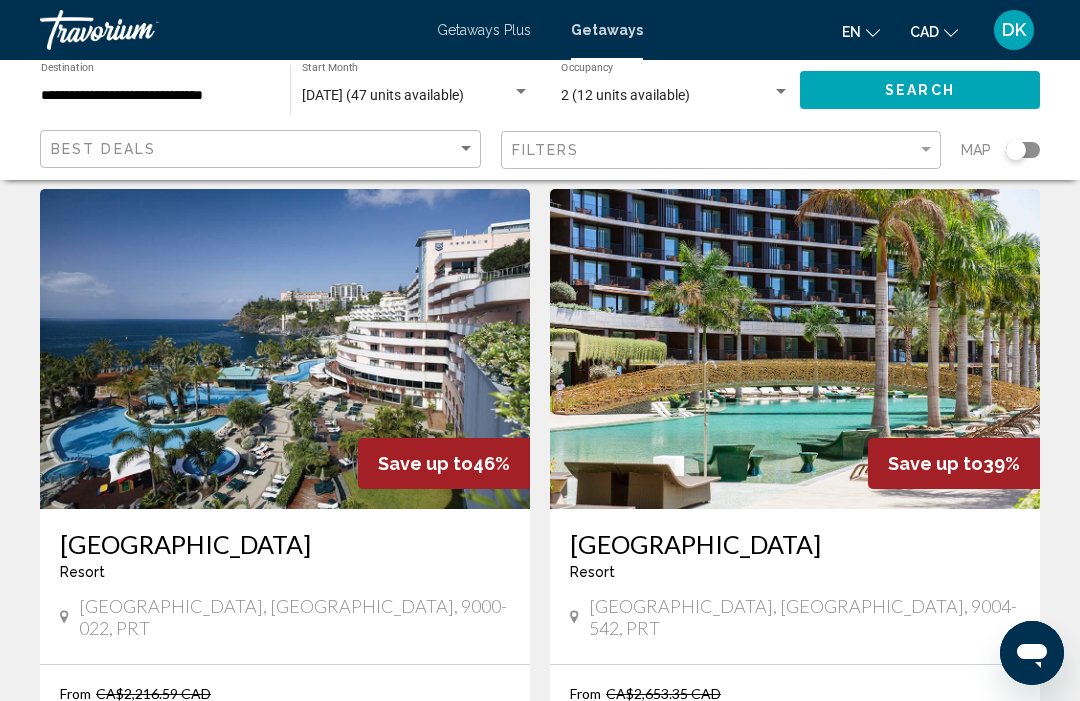 click 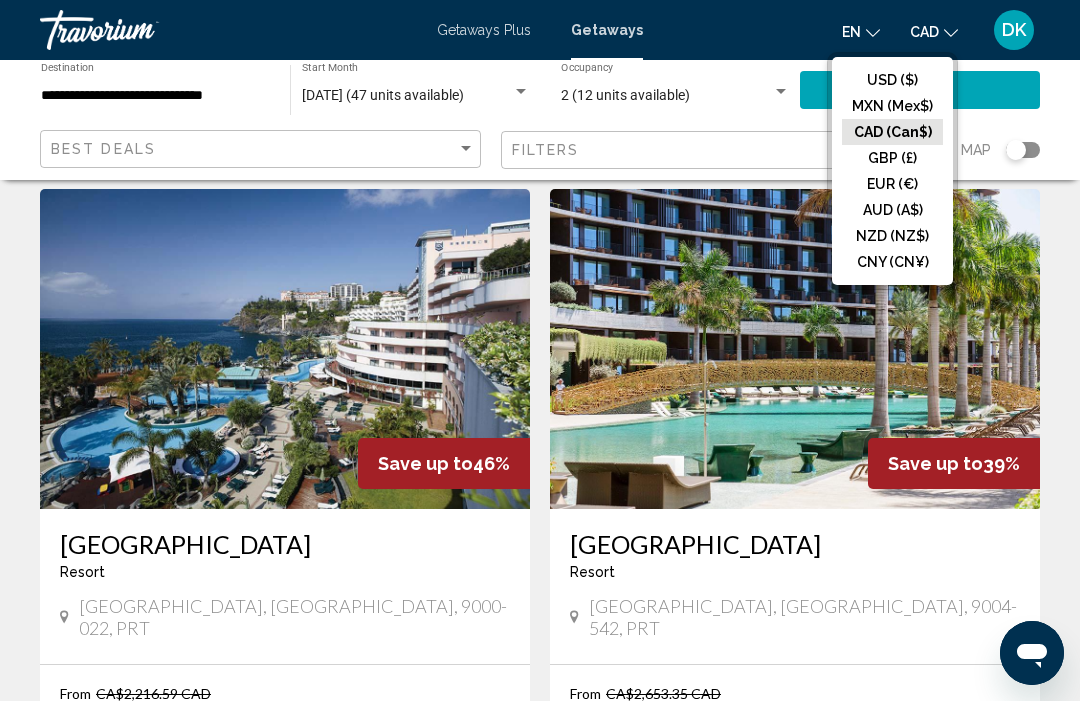 click on "USD ($)" 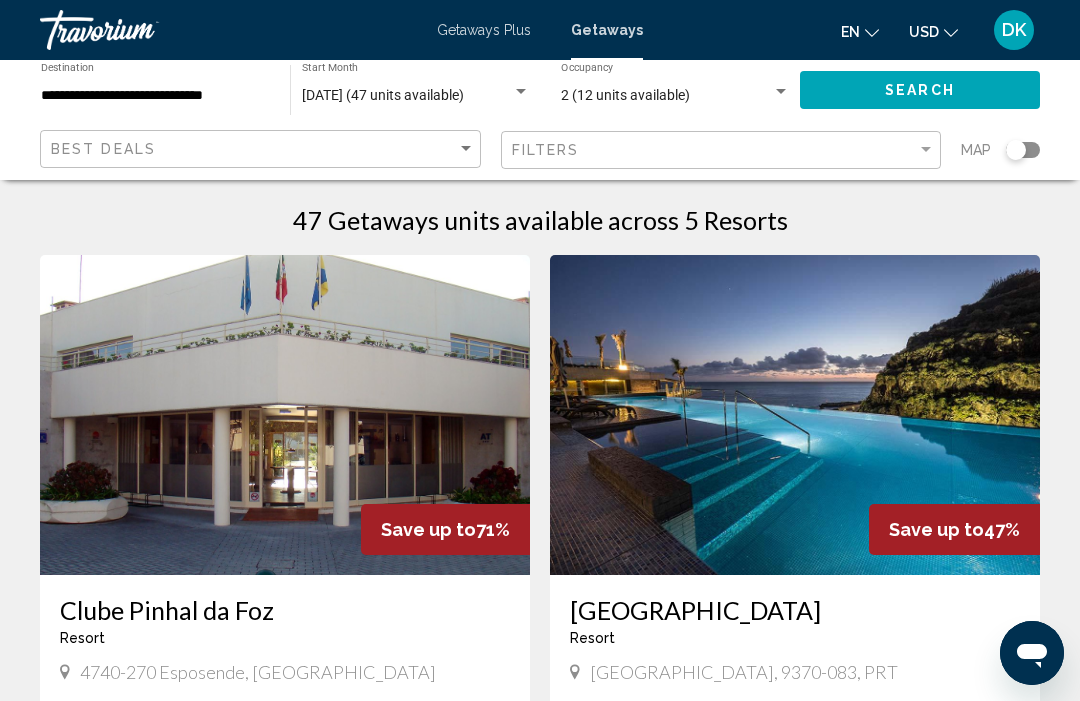 scroll, scrollTop: 0, scrollLeft: 0, axis: both 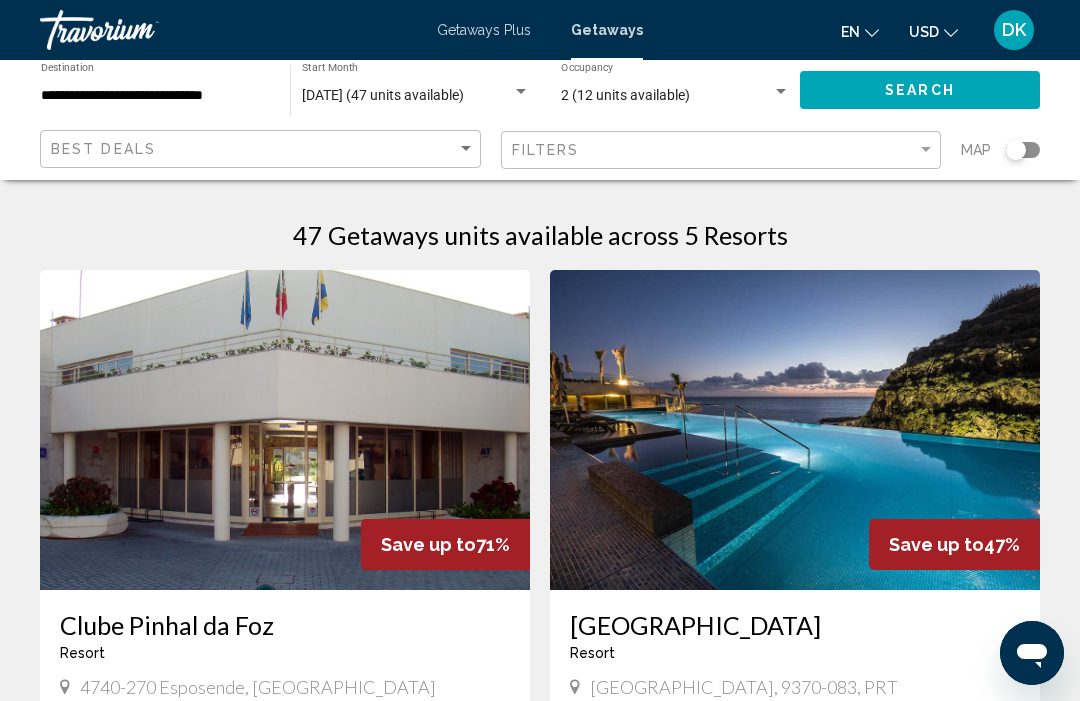 click on "Getaways" at bounding box center (607, 30) 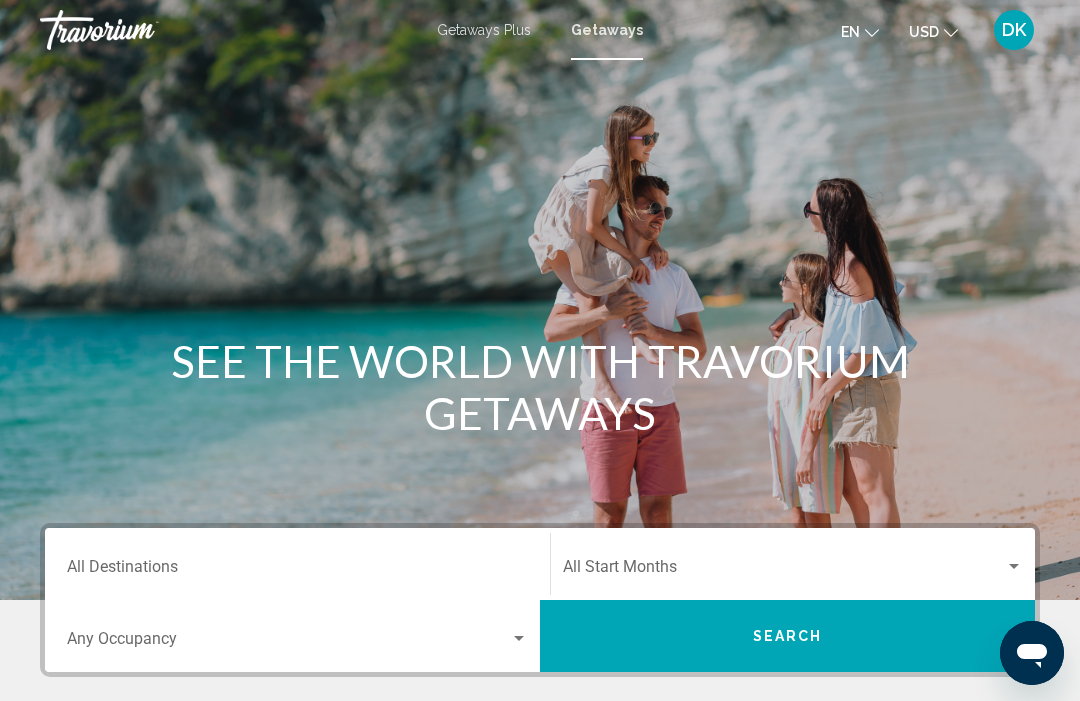 click on "Destination All Destinations" at bounding box center [297, 571] 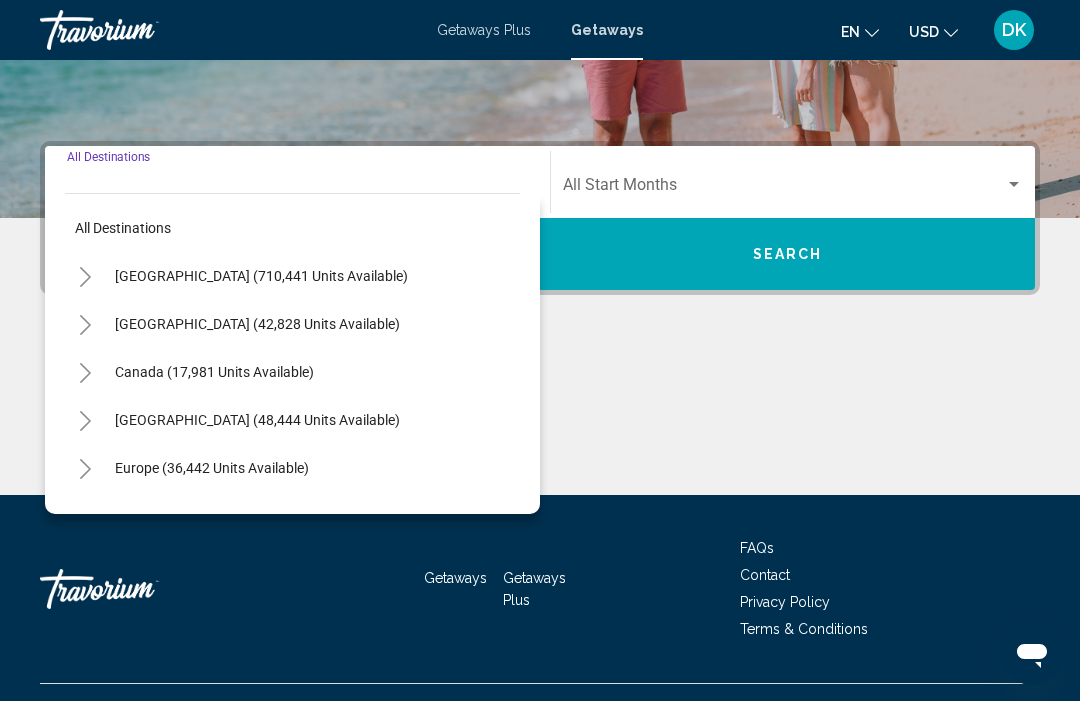 scroll, scrollTop: 421, scrollLeft: 0, axis: vertical 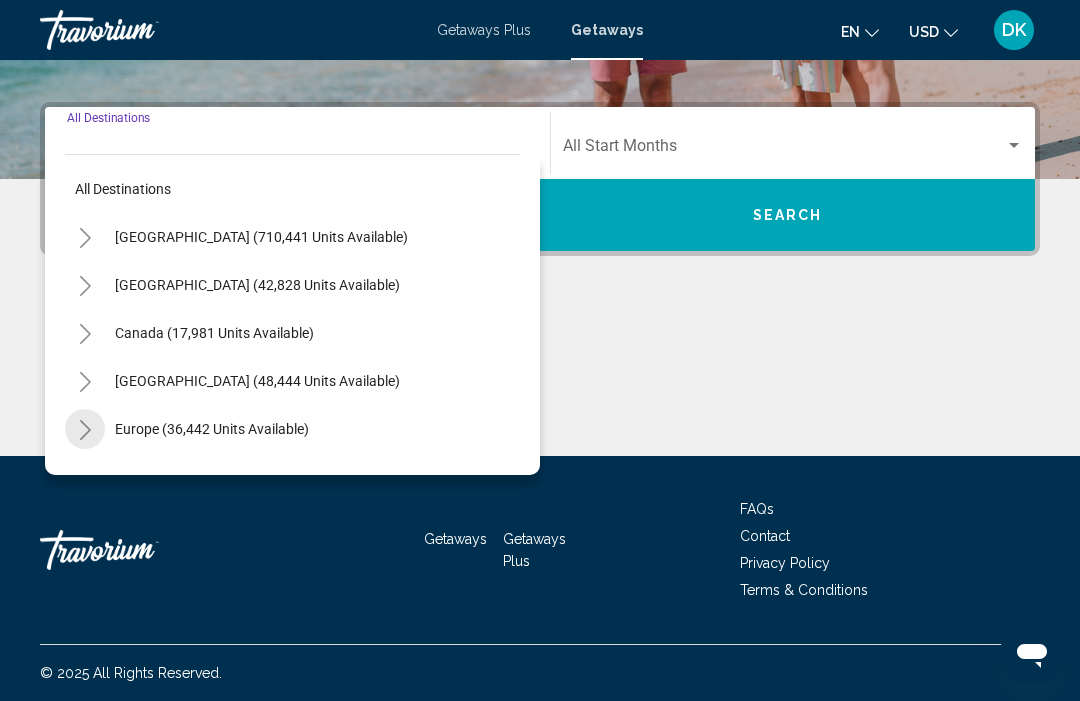 click 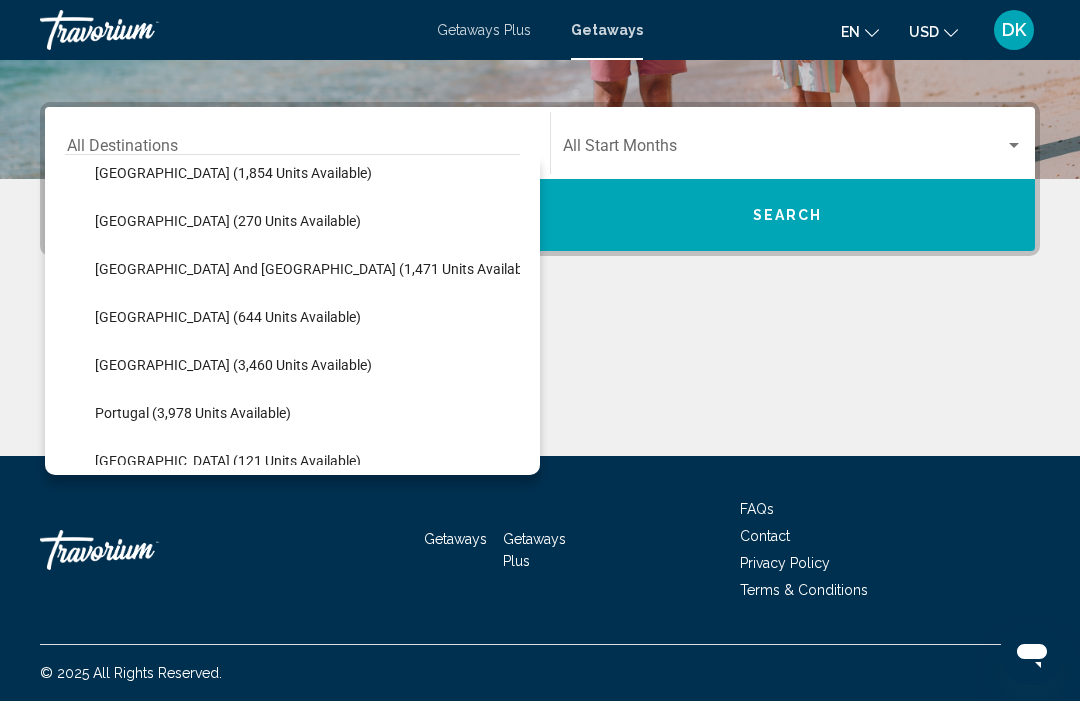 scroll, scrollTop: 592, scrollLeft: 0, axis: vertical 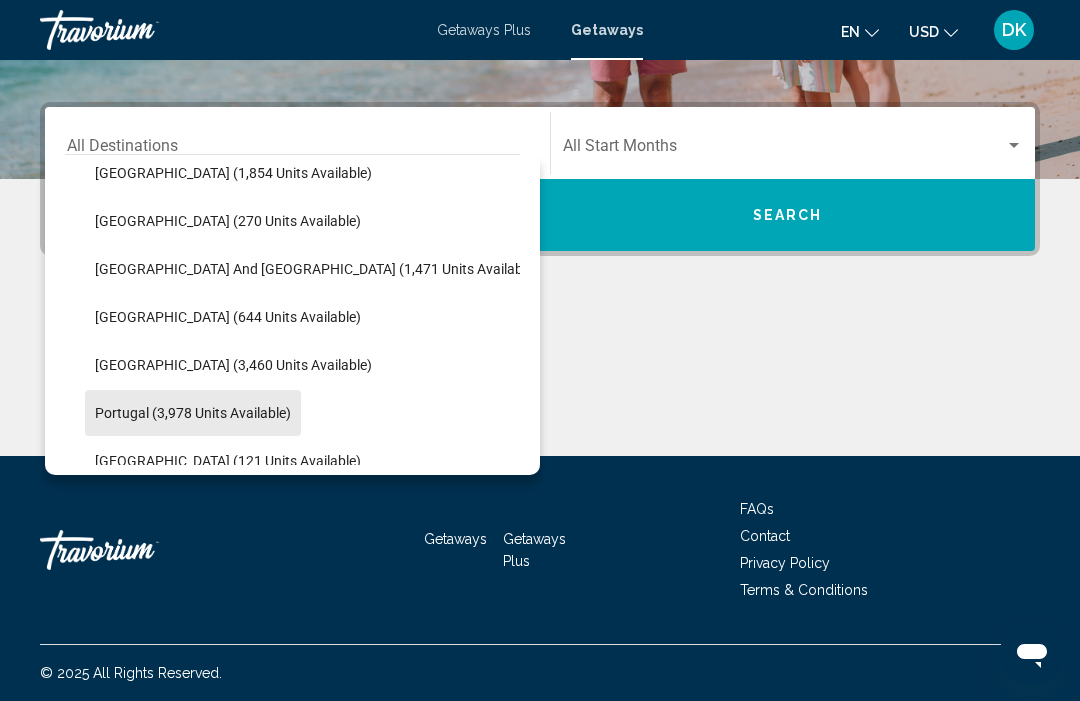 click on "Portugal (3,978 units available)" 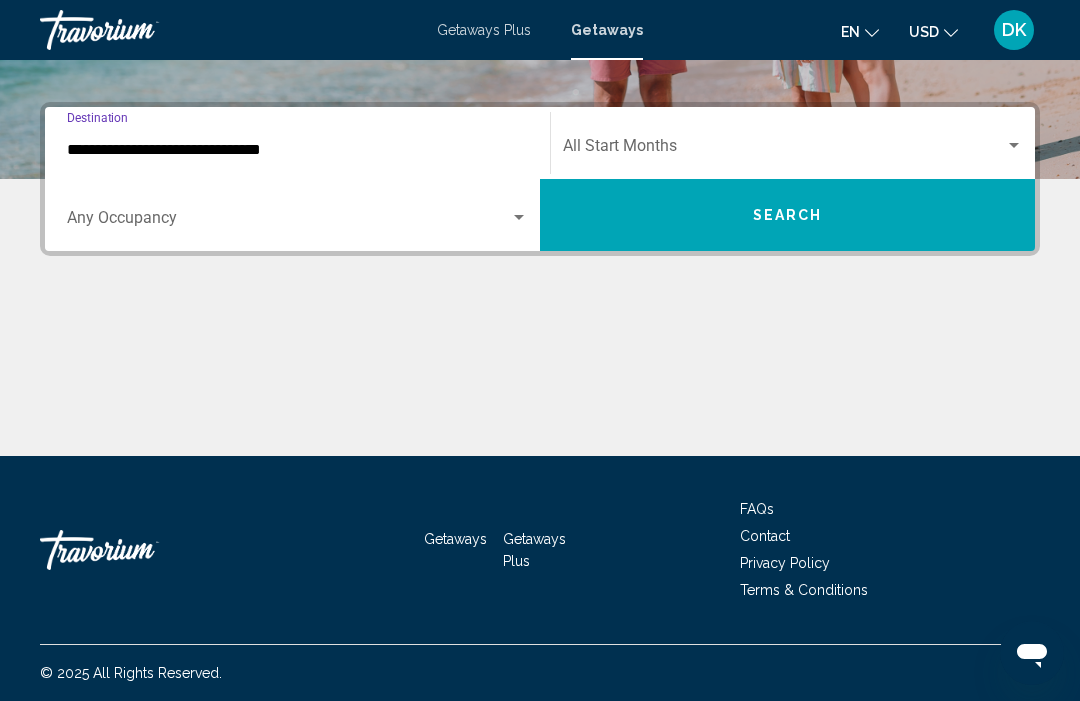 click at bounding box center [519, 218] 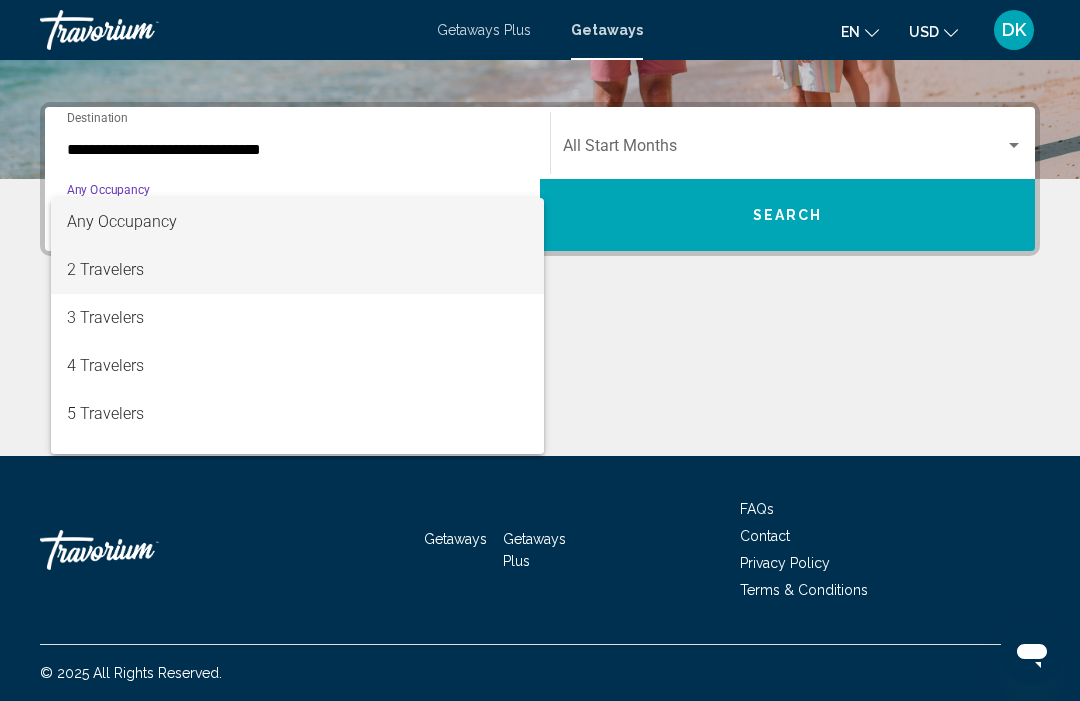 click on "2 Travelers" at bounding box center [297, 270] 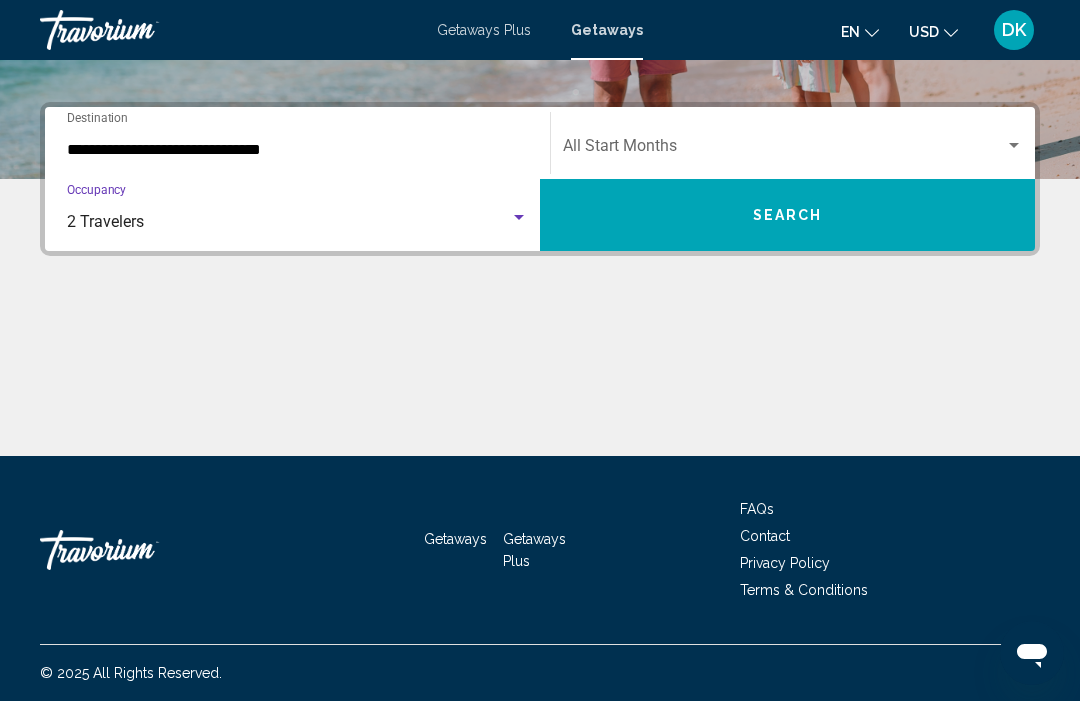 click at bounding box center (1014, 145) 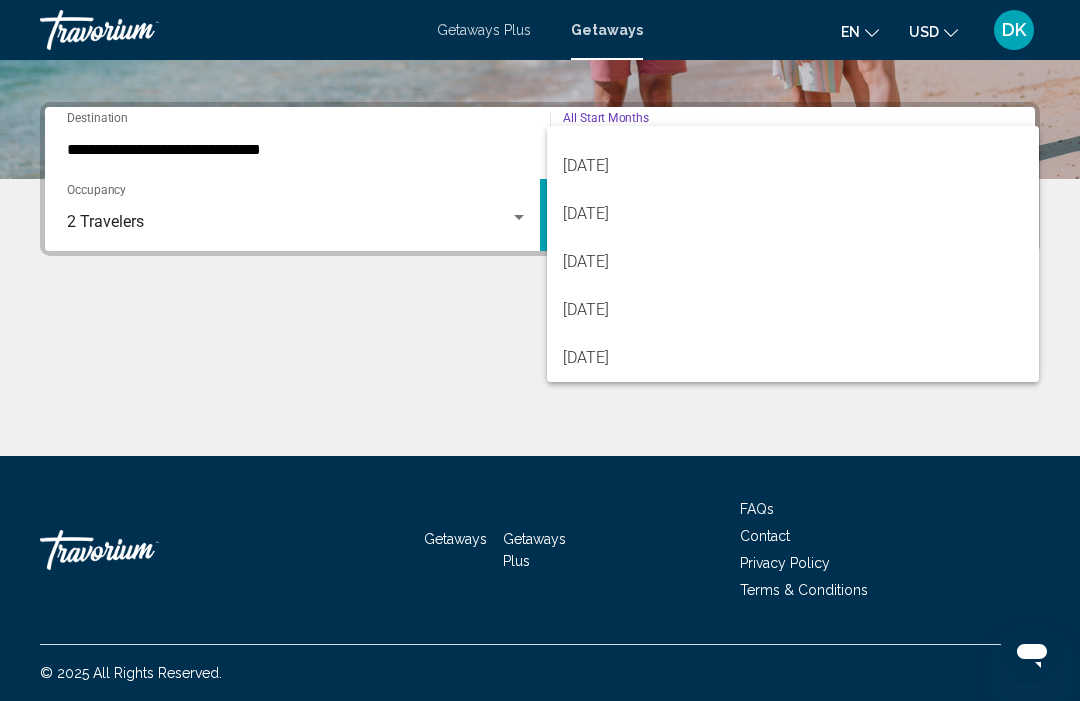 scroll, scrollTop: 416, scrollLeft: 0, axis: vertical 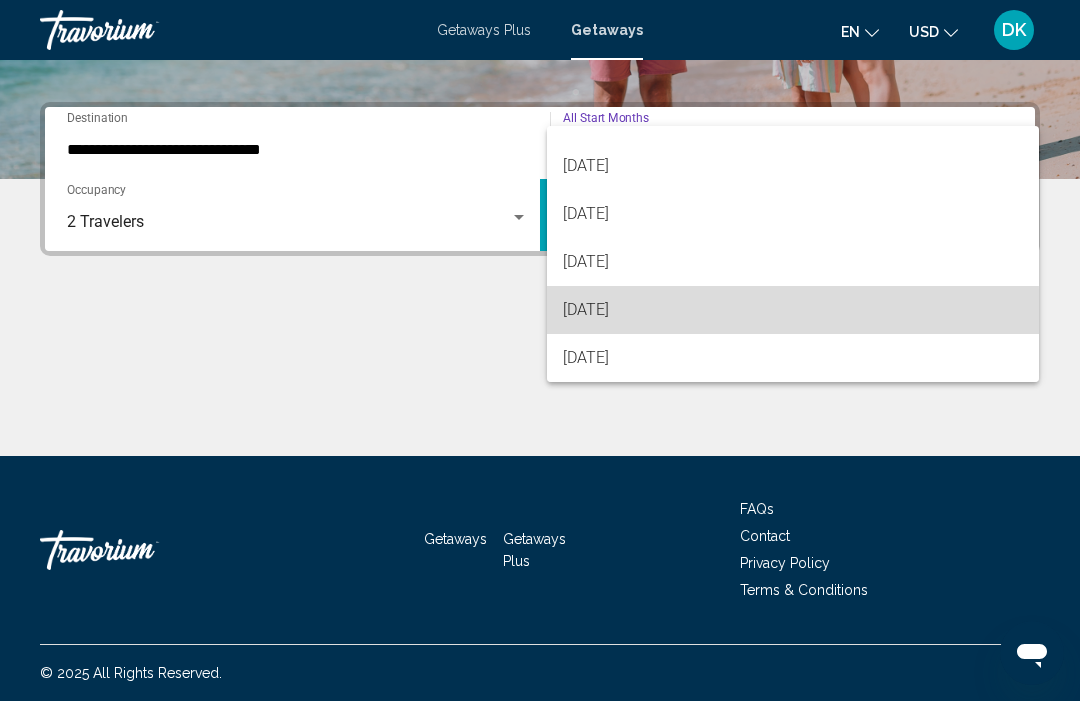 click on "June 2026" at bounding box center (793, 310) 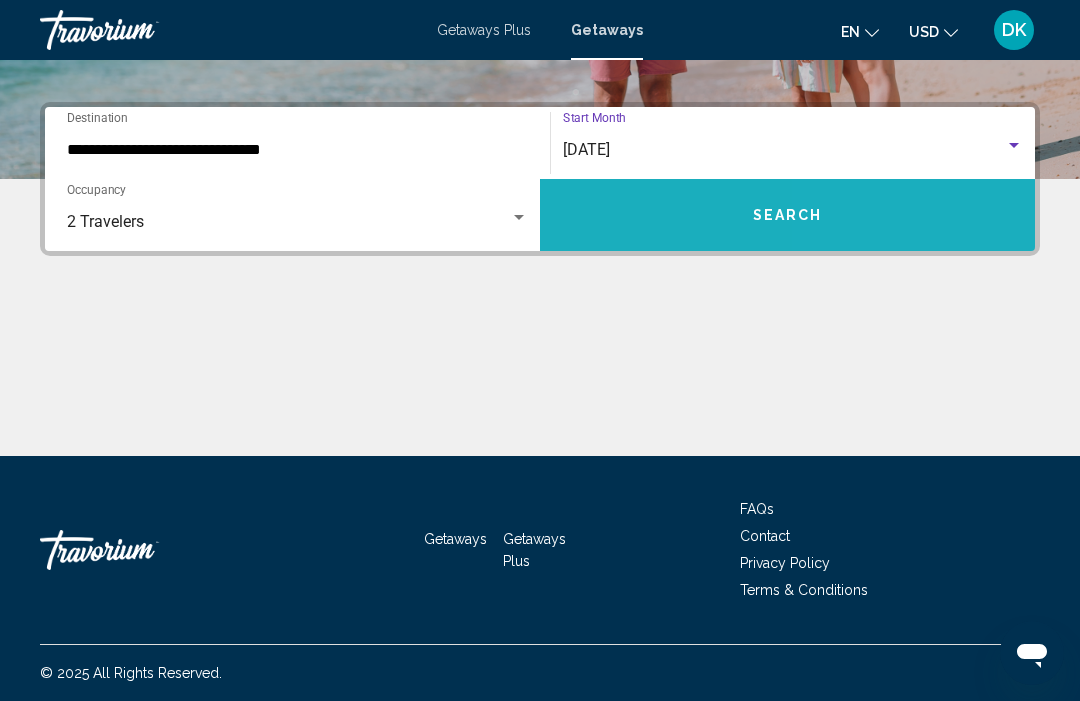 click on "Search" at bounding box center (787, 215) 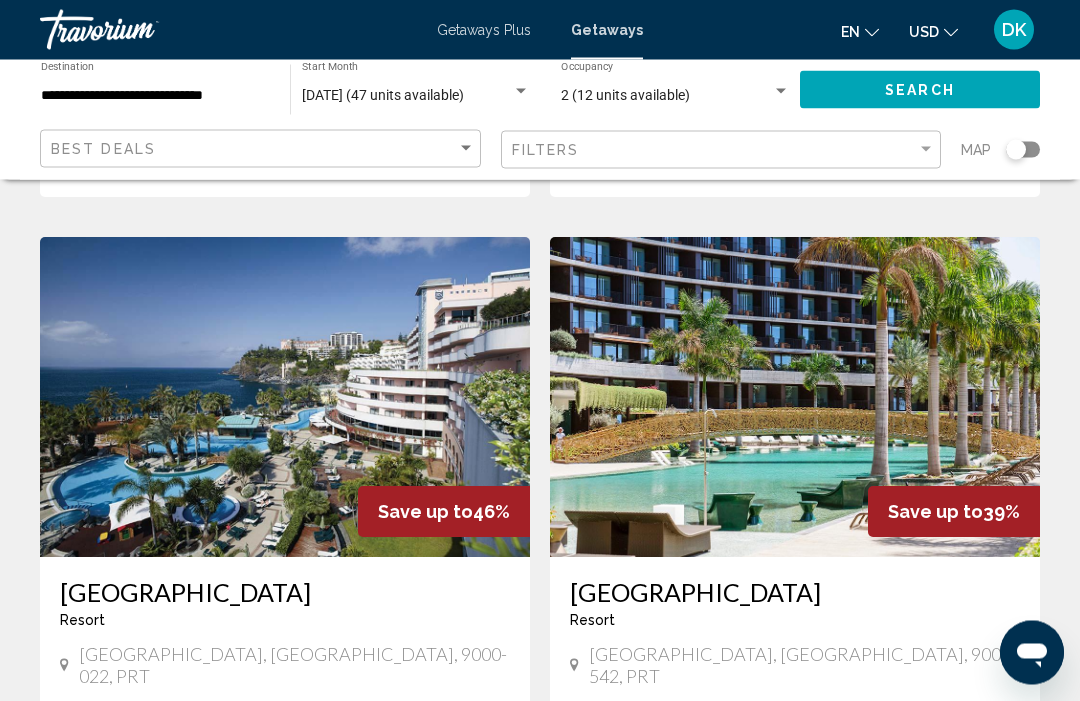 scroll, scrollTop: 695, scrollLeft: 0, axis: vertical 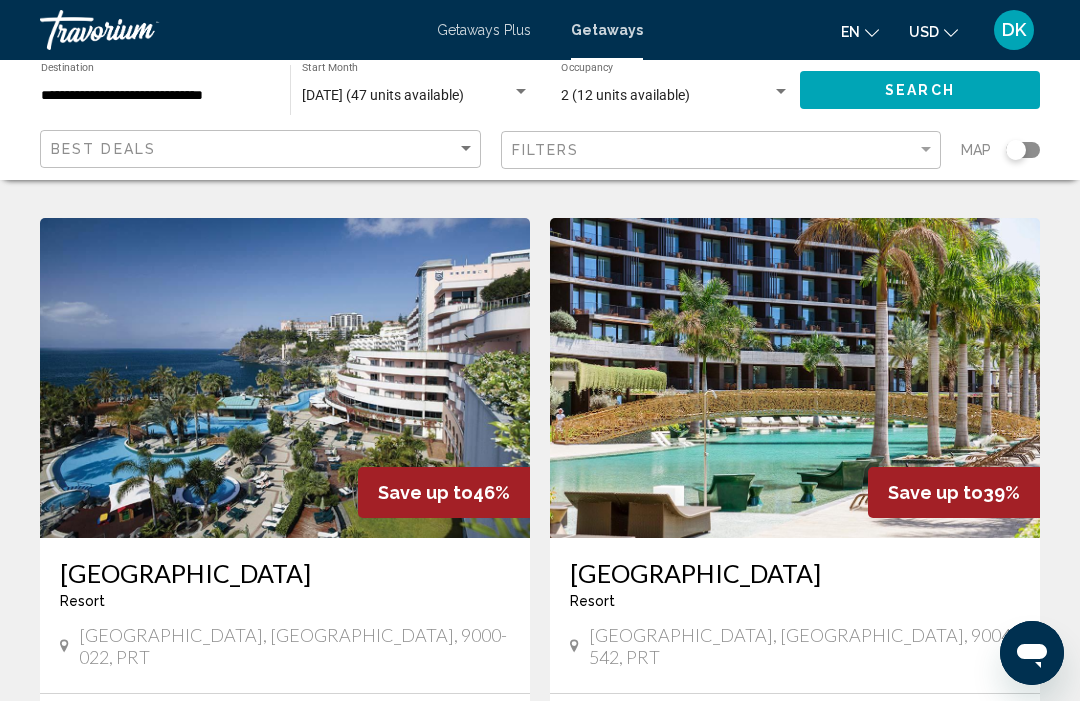 click on "Royal Savoy Resort" at bounding box center (285, 573) 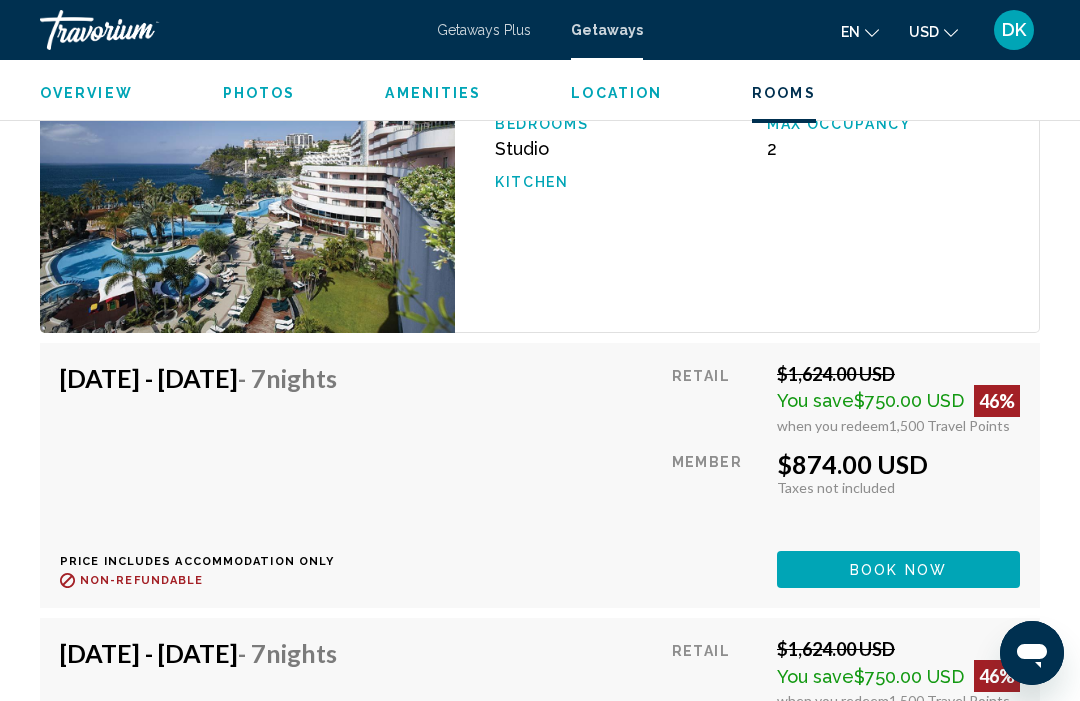 scroll, scrollTop: 3468, scrollLeft: 0, axis: vertical 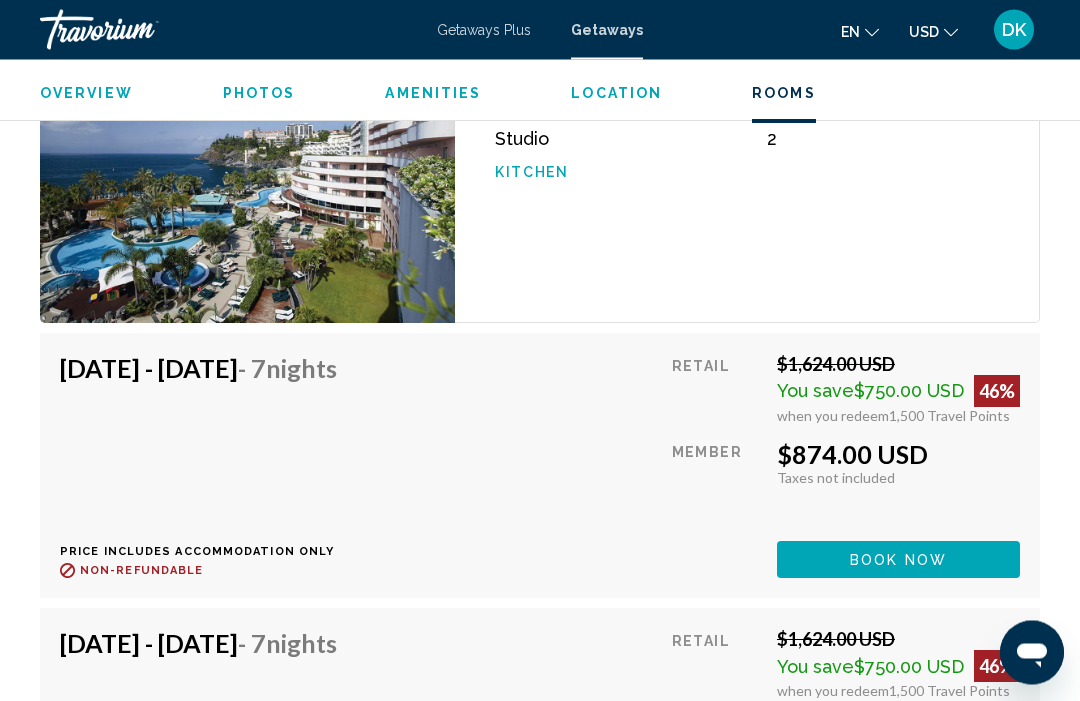 click on "Book now" at bounding box center (898, 560) 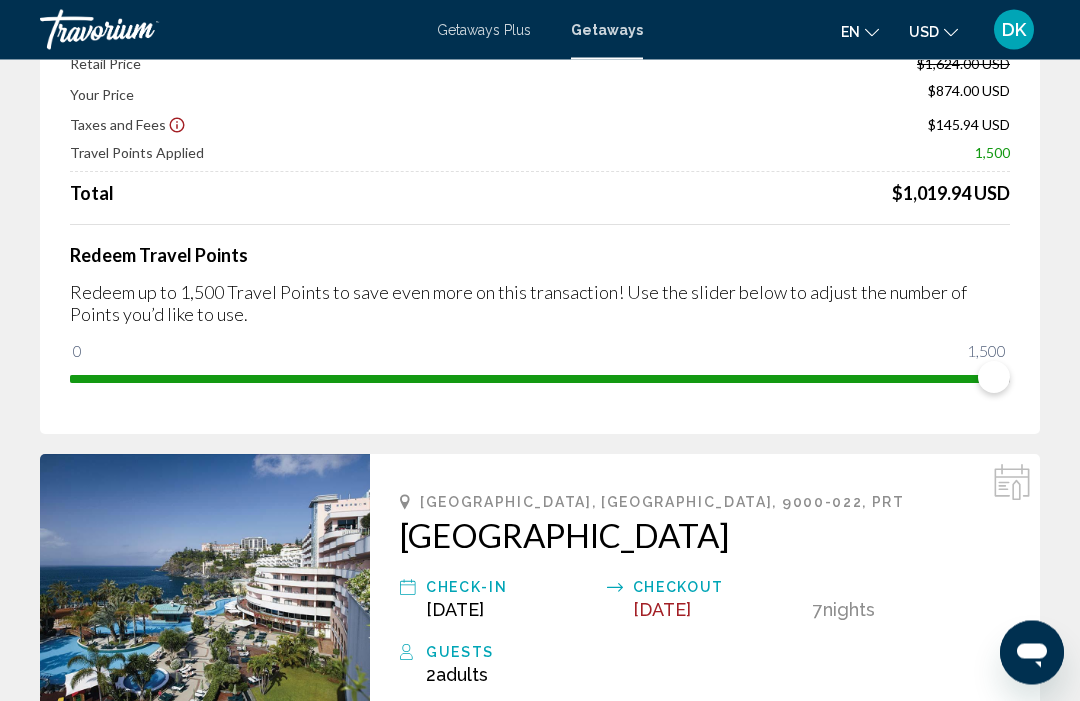 scroll, scrollTop: 0, scrollLeft: 0, axis: both 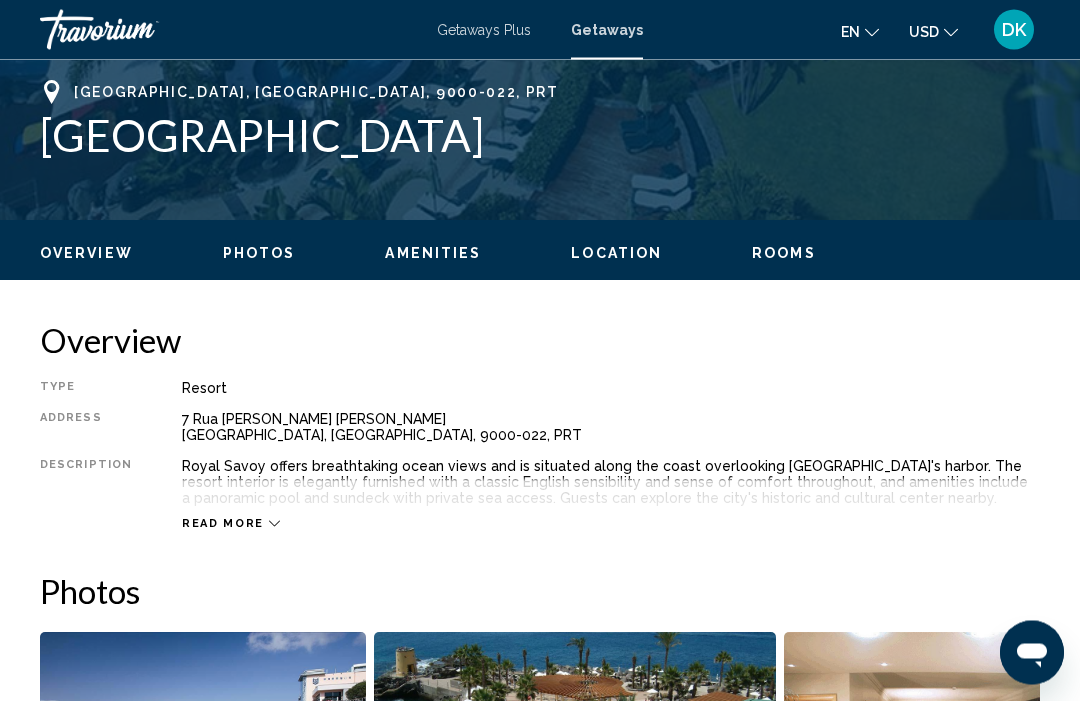 click 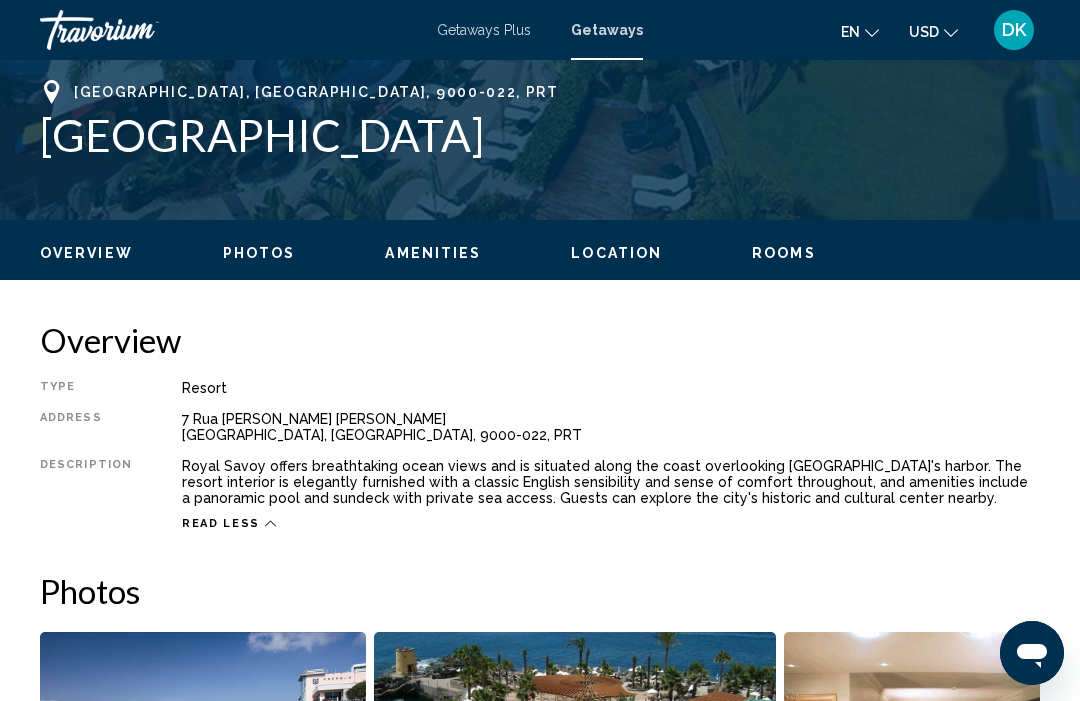 click on "Read less" at bounding box center [611, 518] 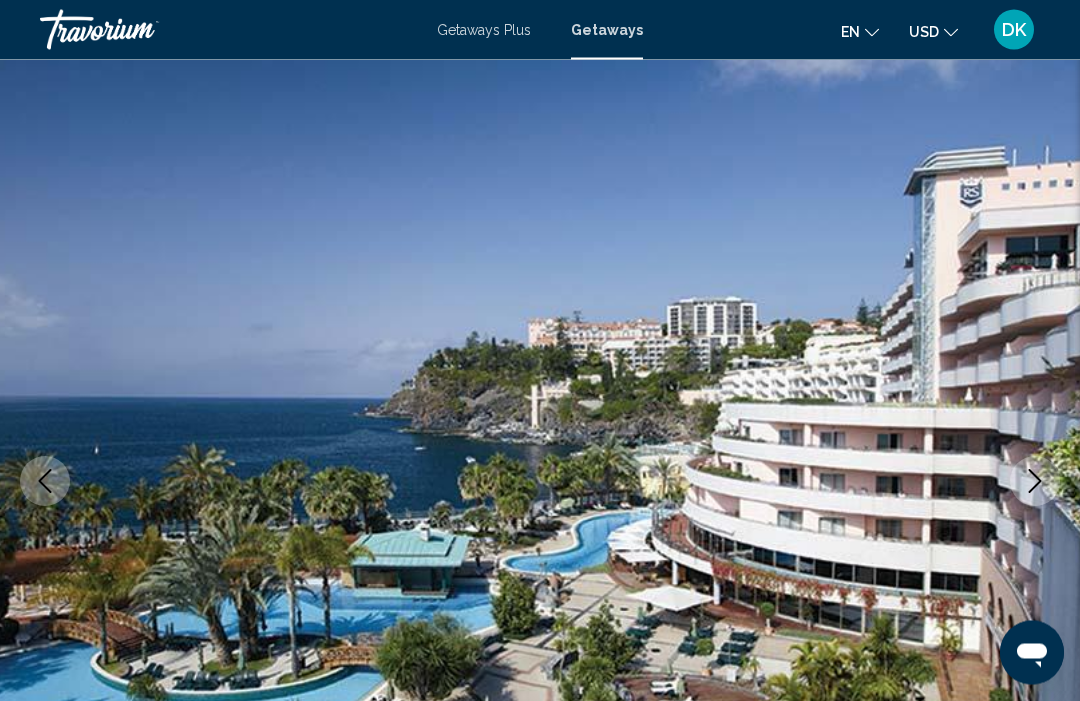 scroll, scrollTop: 0, scrollLeft: 0, axis: both 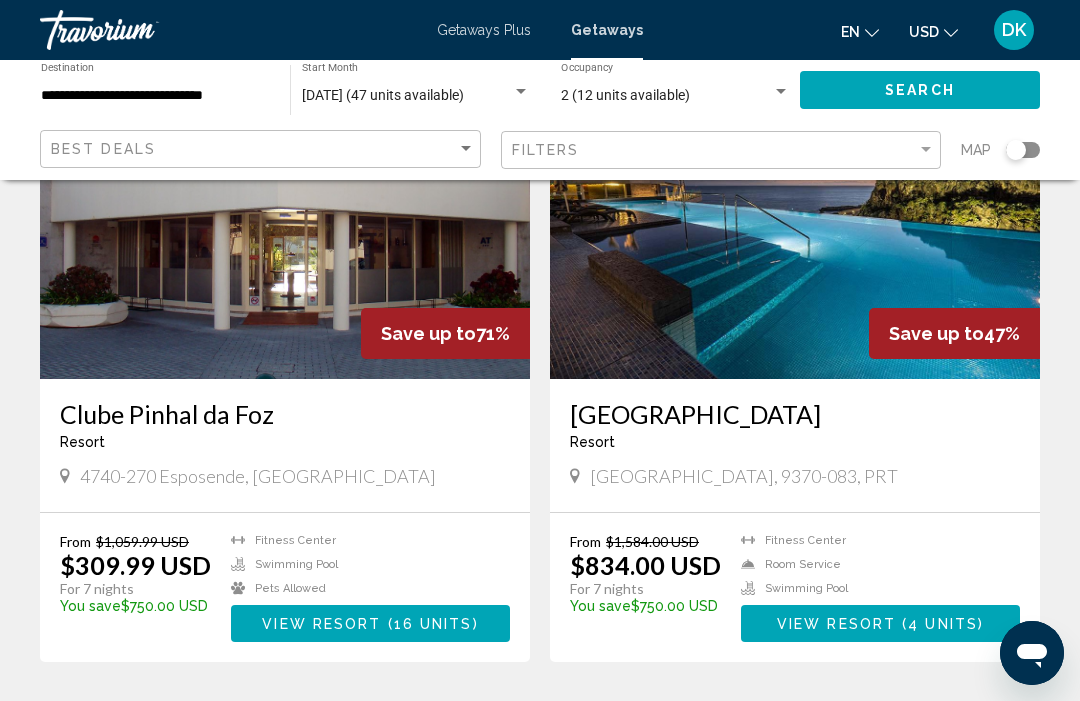 click on "Saccharum Resort & Spa" at bounding box center (795, 414) 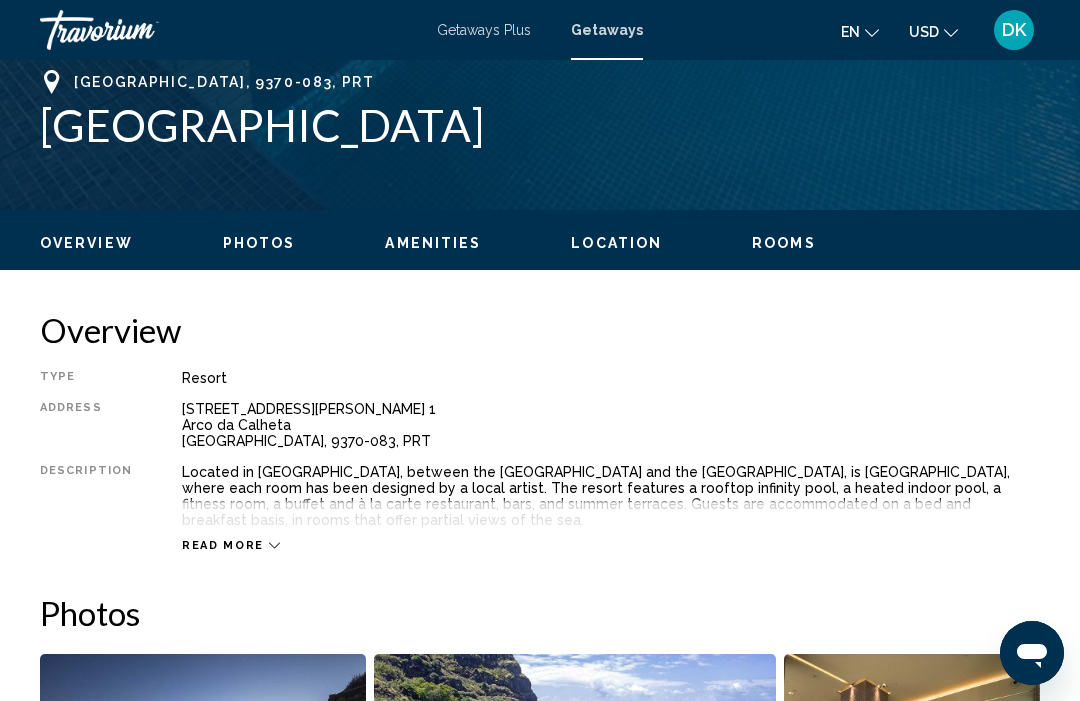 scroll, scrollTop: 812, scrollLeft: 0, axis: vertical 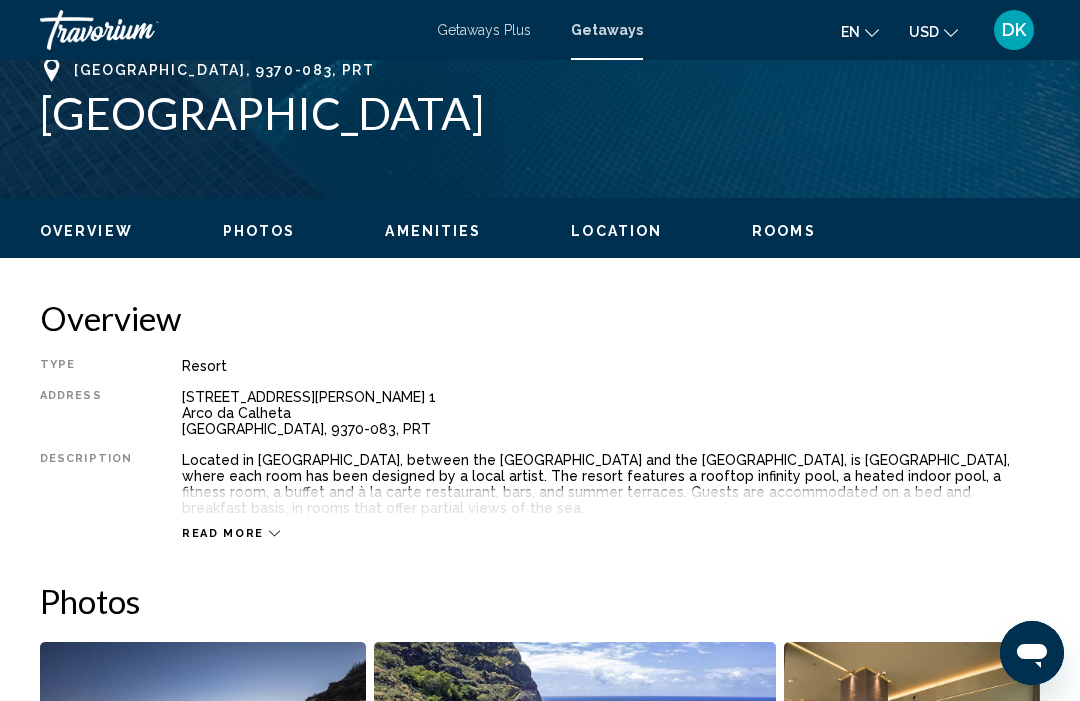 click on "Overview Type Resort All-Inclusive No All-Inclusive Address Rua da Serra d'Agua, no. 1 Arco da Calheta Madeira, 9370-083, PRT Description Located in Calheta, between the Madeira Mountains and the Atlantic Ocean, is Saccharum Resort & Spa, where each room has been designed by a local artist. The resort features a rooftop infinity pool, a heated indoor pool, a fitness room, a buffet and à la carte restaurant, bars, and summer terraces. Guests are accommodated on a bed and breakfast basis, in rooms that offer partial views of the sea. Read more
Photos Amenities gym roomservice pool No Amenities available. All-Inclusive Information Location To navigate the map with touch gestures double-tap and hold your finger on the map, then drag the map. ← Move left → Move right ↑ Move up ↓ Move down + Zoom in - Zoom out Home Jump left by 75% End Jump right by 75% Page Up Jump up by 75% Page Down Jump down by 75% To navigate, press the arrow keys. Keyboard shortcuts Map Data Map data ©2025 Terms" at bounding box center [540, 2213] 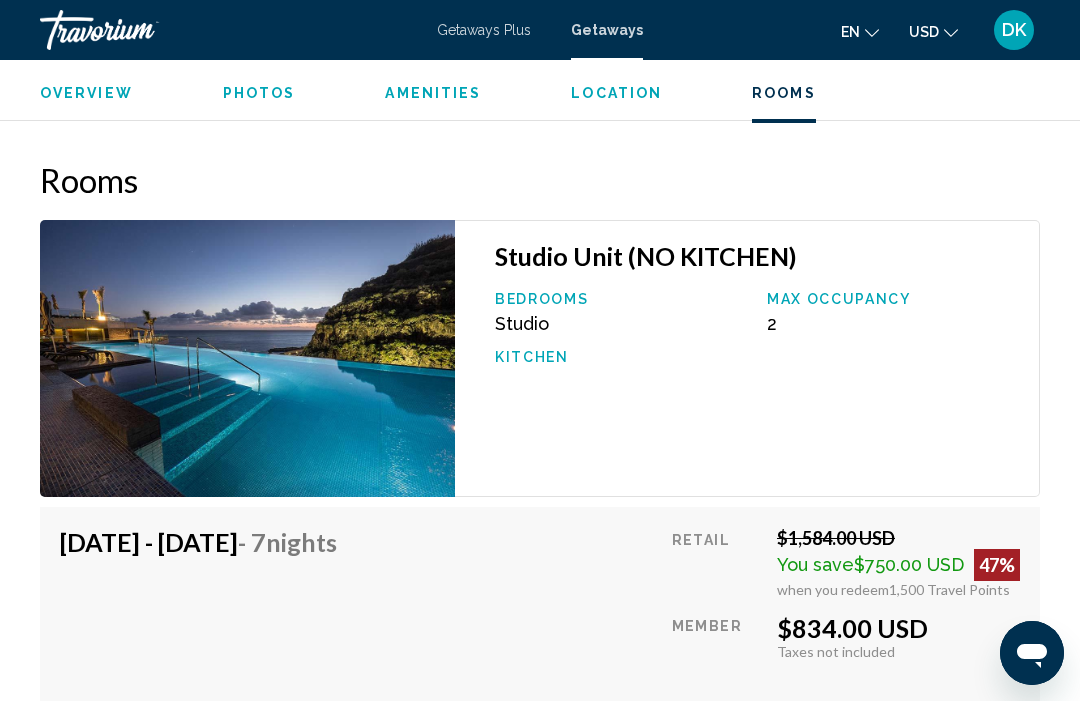 scroll, scrollTop: 3394, scrollLeft: 0, axis: vertical 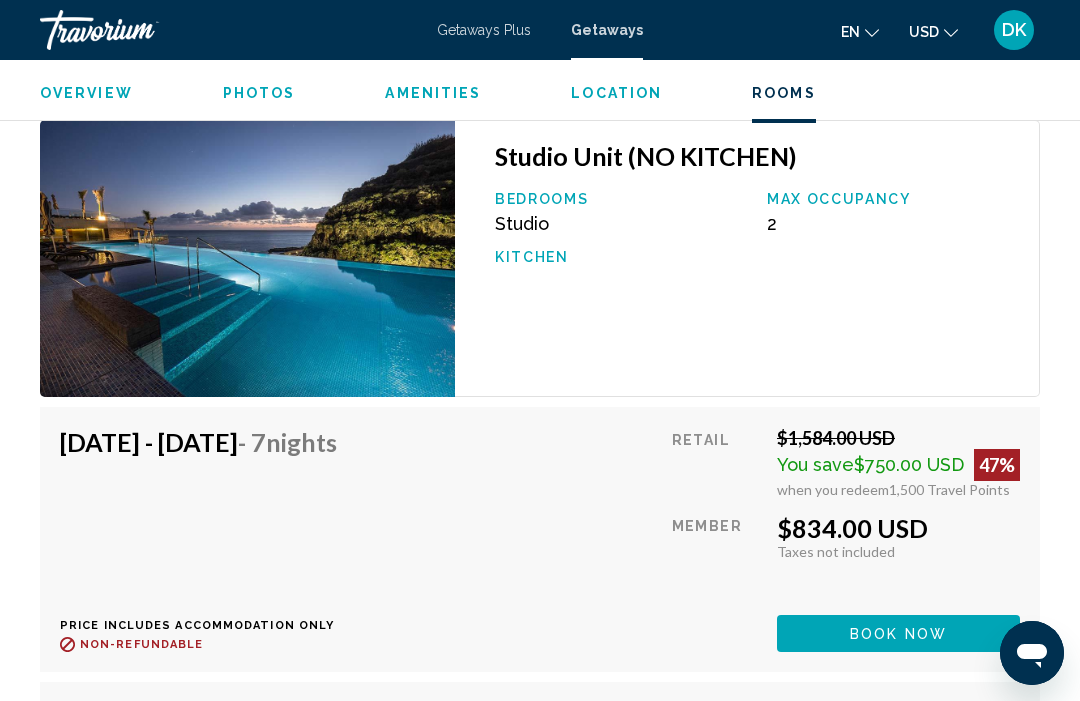 click on "Book now" at bounding box center (898, 634) 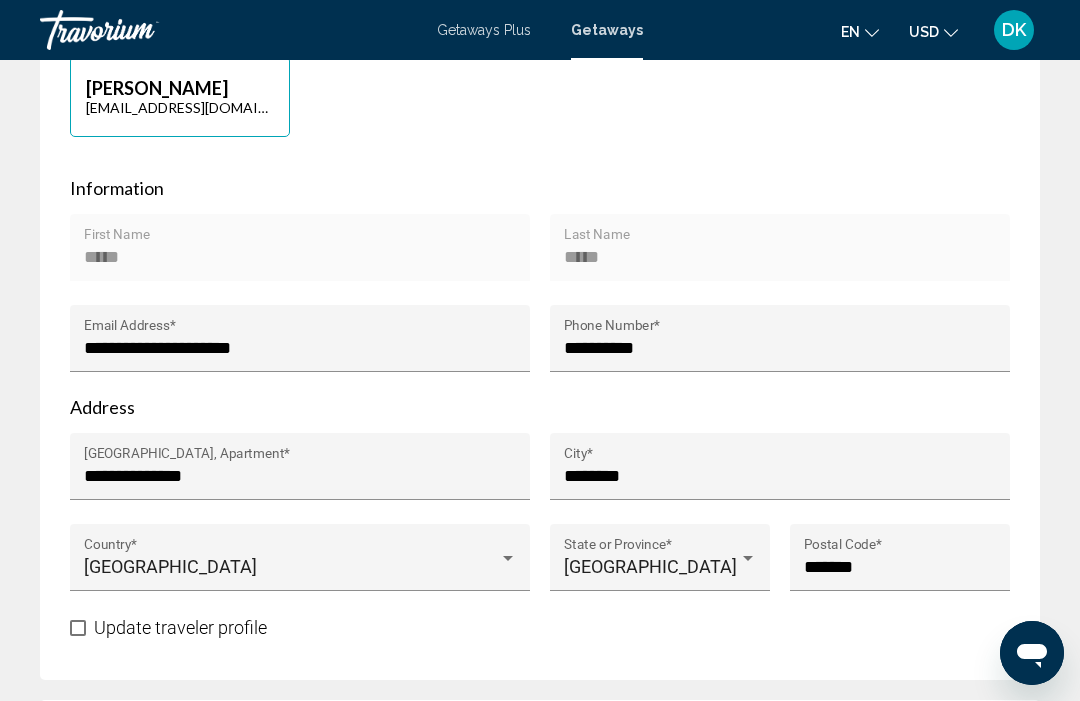 scroll, scrollTop: 999, scrollLeft: 0, axis: vertical 